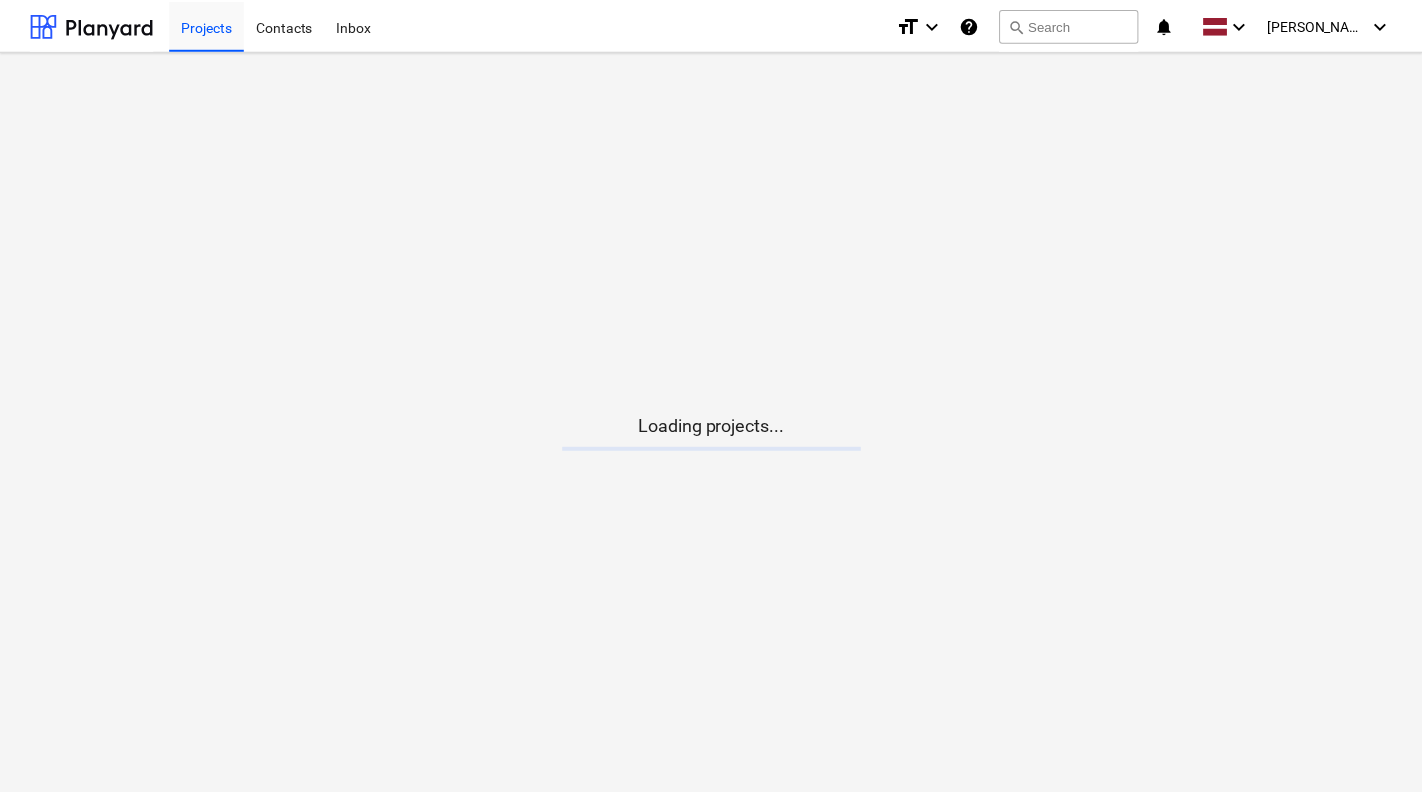 scroll, scrollTop: 0, scrollLeft: 0, axis: both 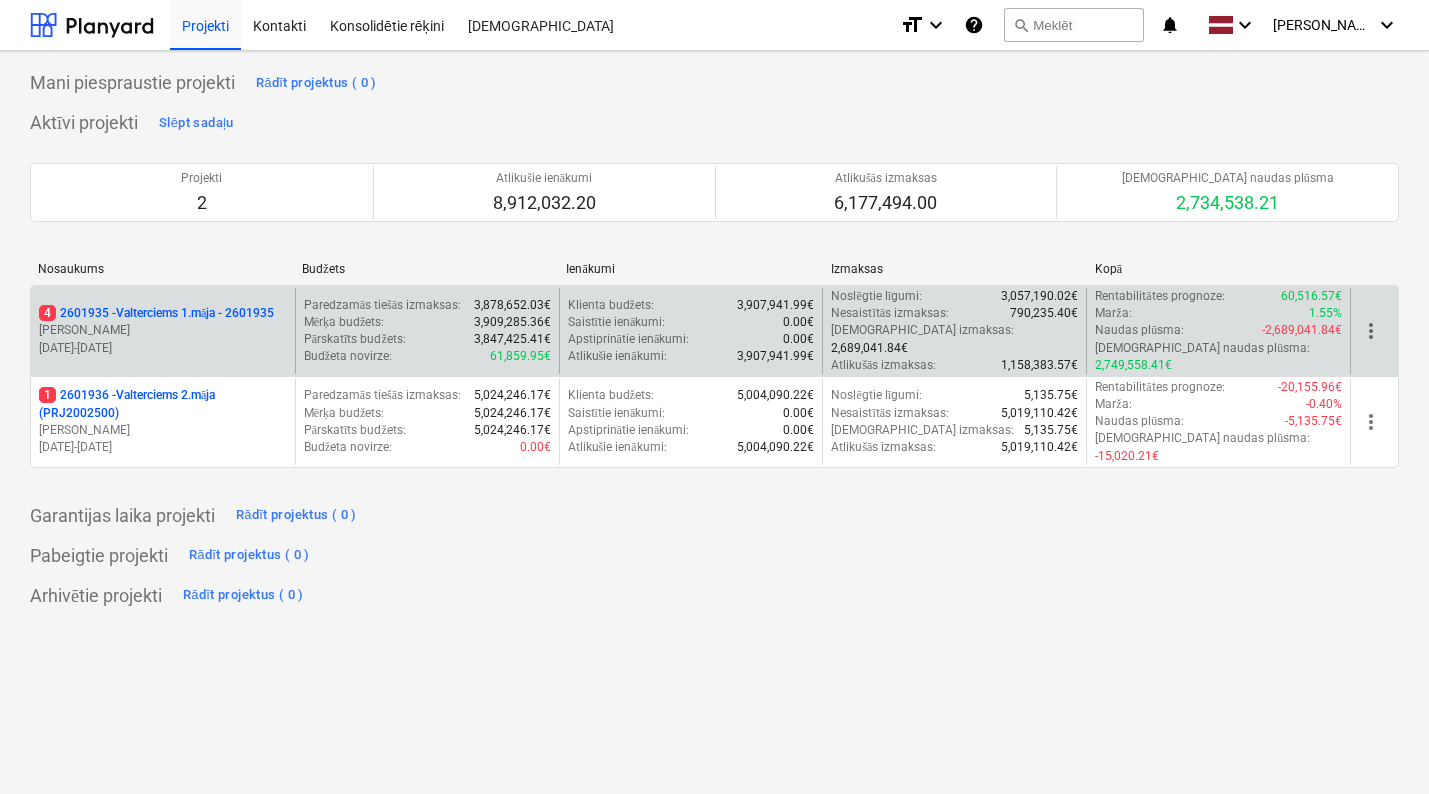 click on "[PERSON_NAME]" at bounding box center [163, 330] 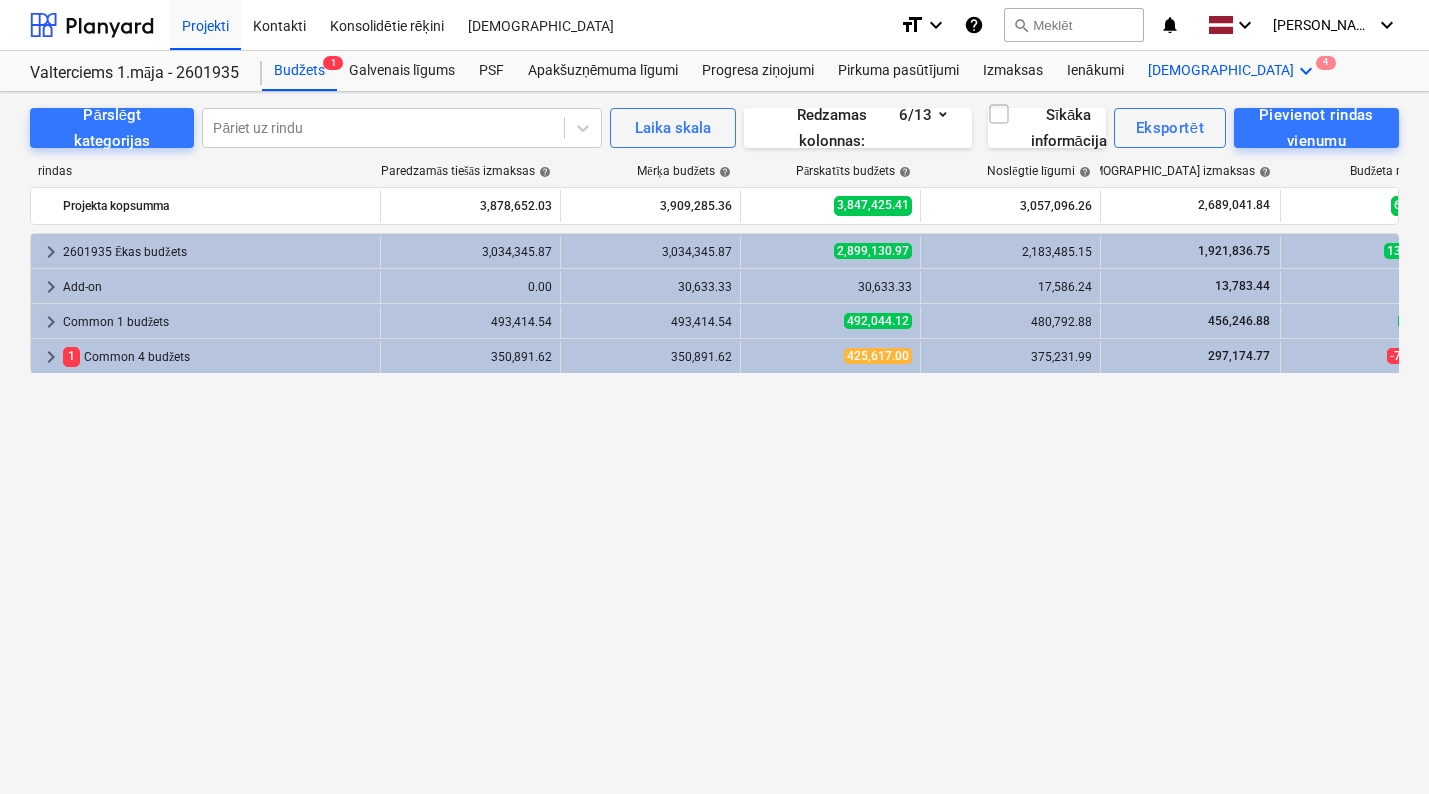 click on "Vairāk keyboard_arrow_down 4" at bounding box center (1233, 71) 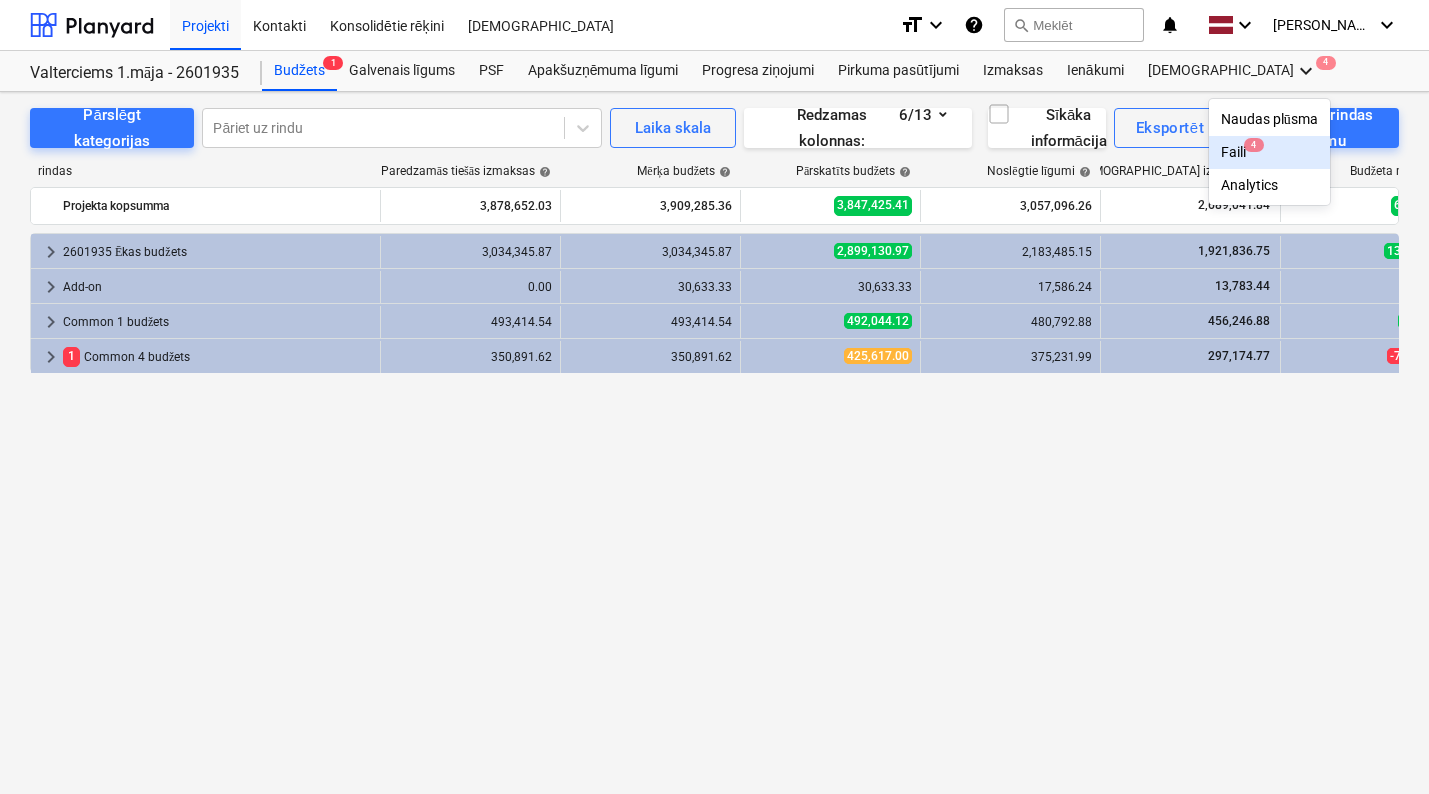 click on "Faili 4" at bounding box center [1269, 152] 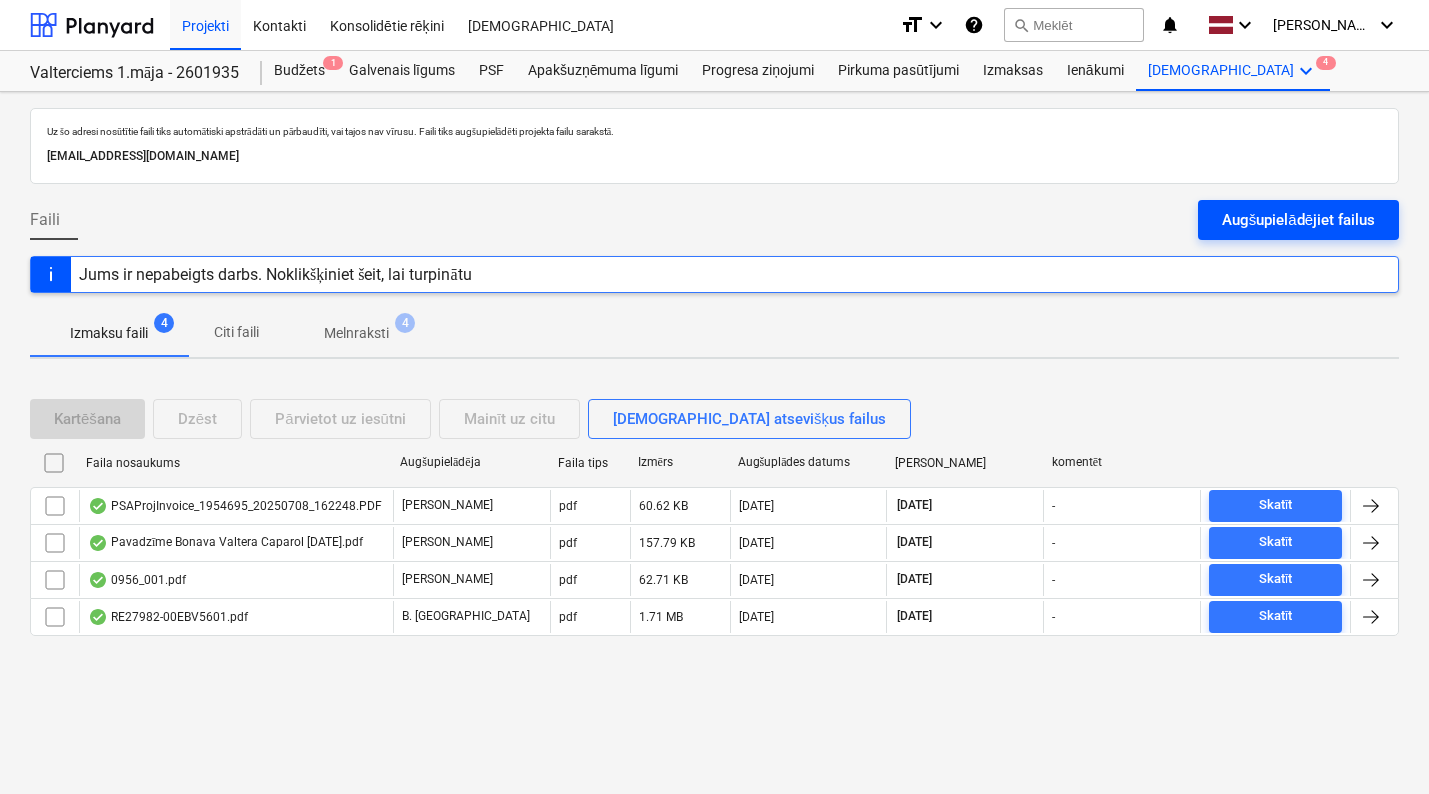 click on "Augšupielādējiet failus" at bounding box center (1298, 220) 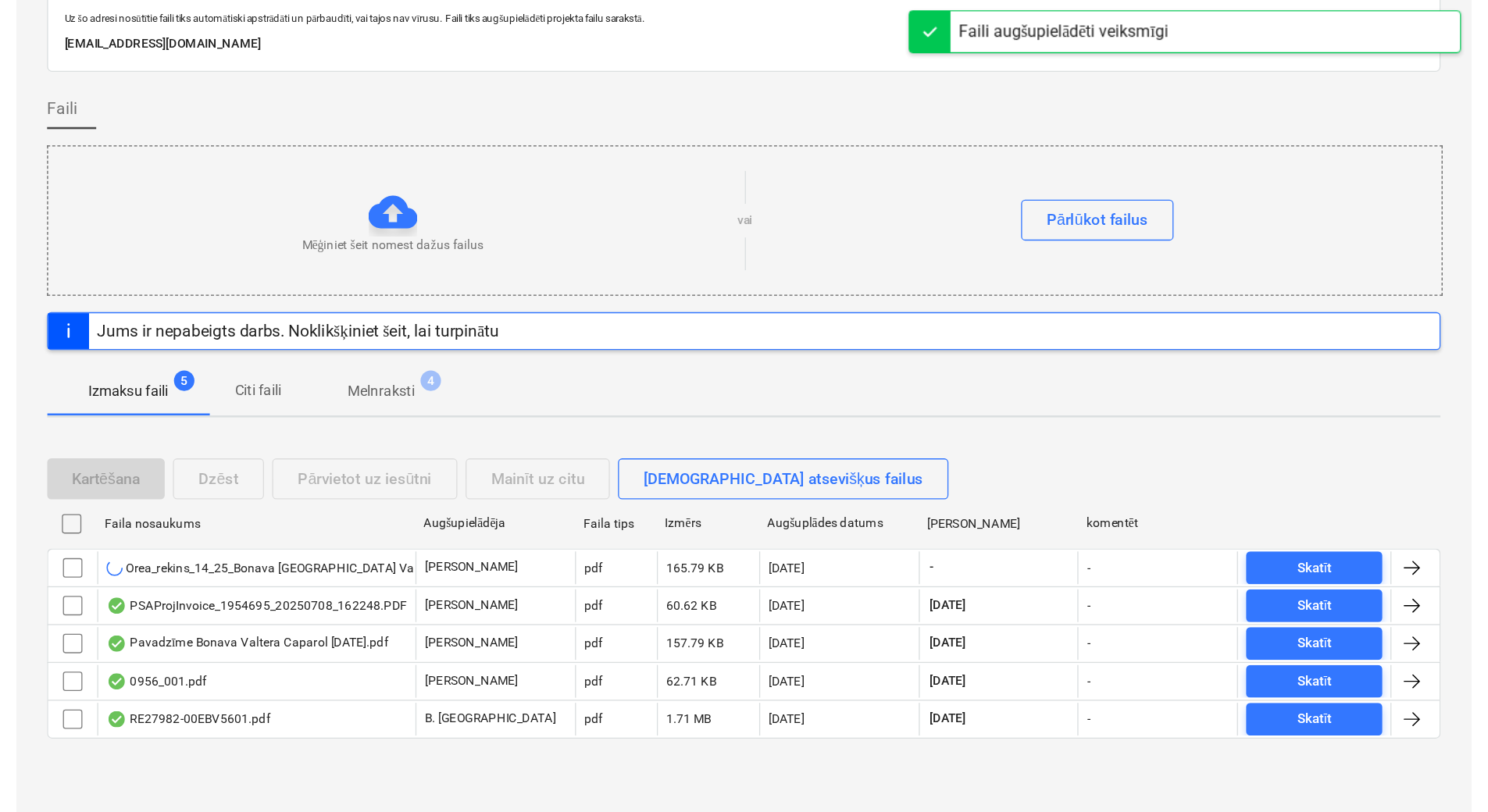 scroll, scrollTop: 0, scrollLeft: 0, axis: both 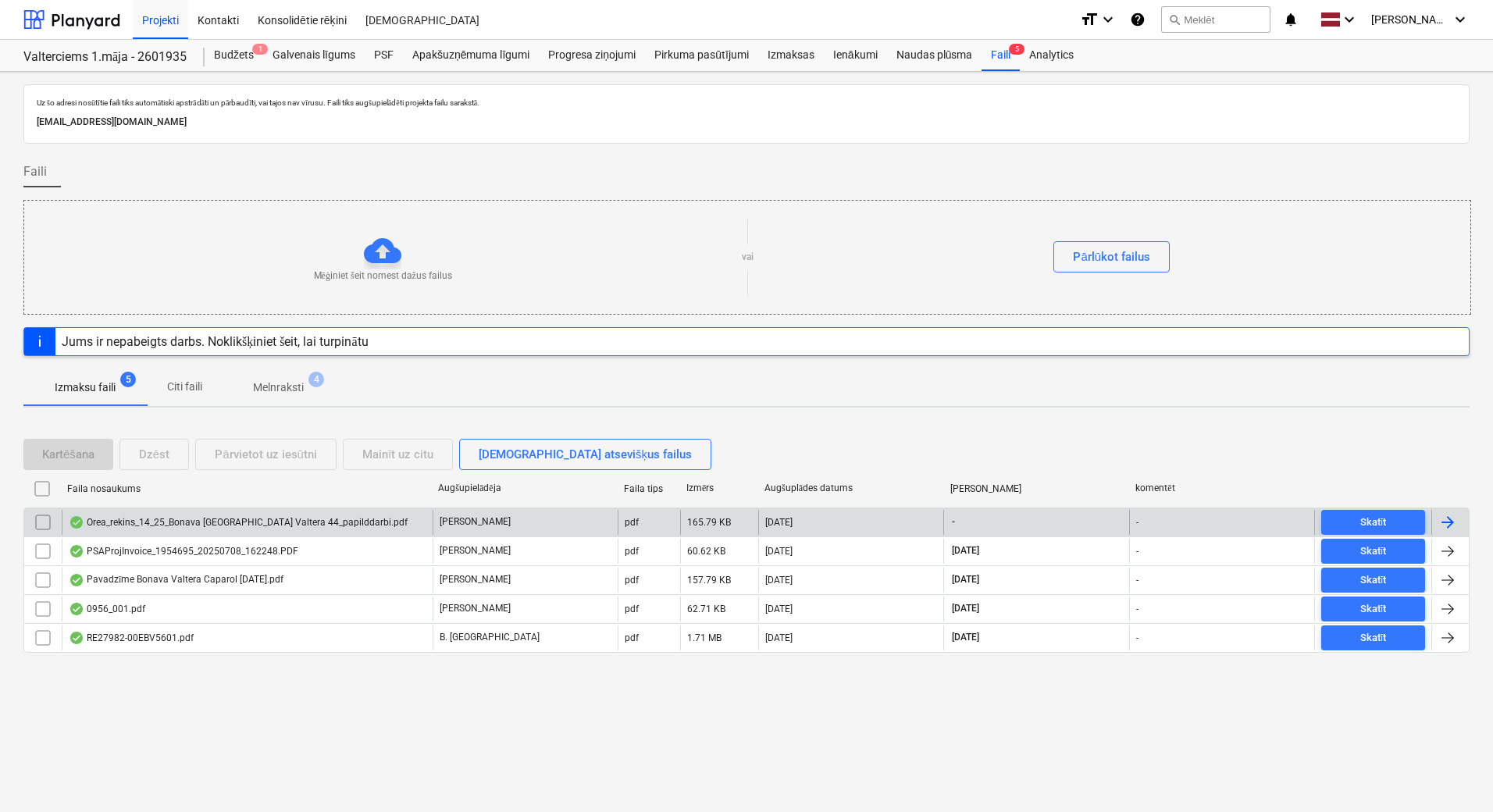 click on "Orea_rekins_14_25_Bonava [GEOGRAPHIC_DATA] Valtera 44_papilddarbi.pdf" at bounding box center (238, 522) 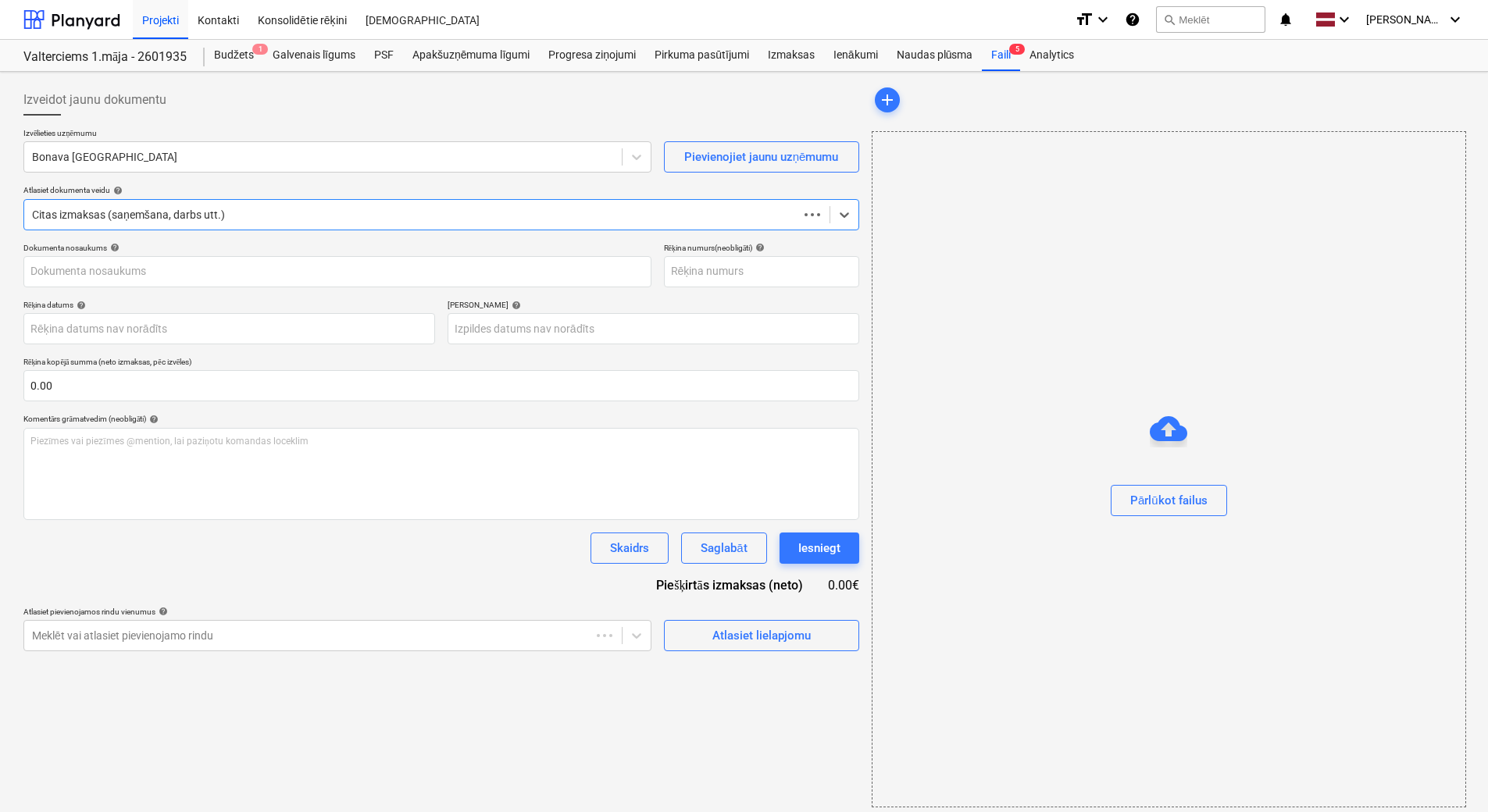 type on "40203121633" 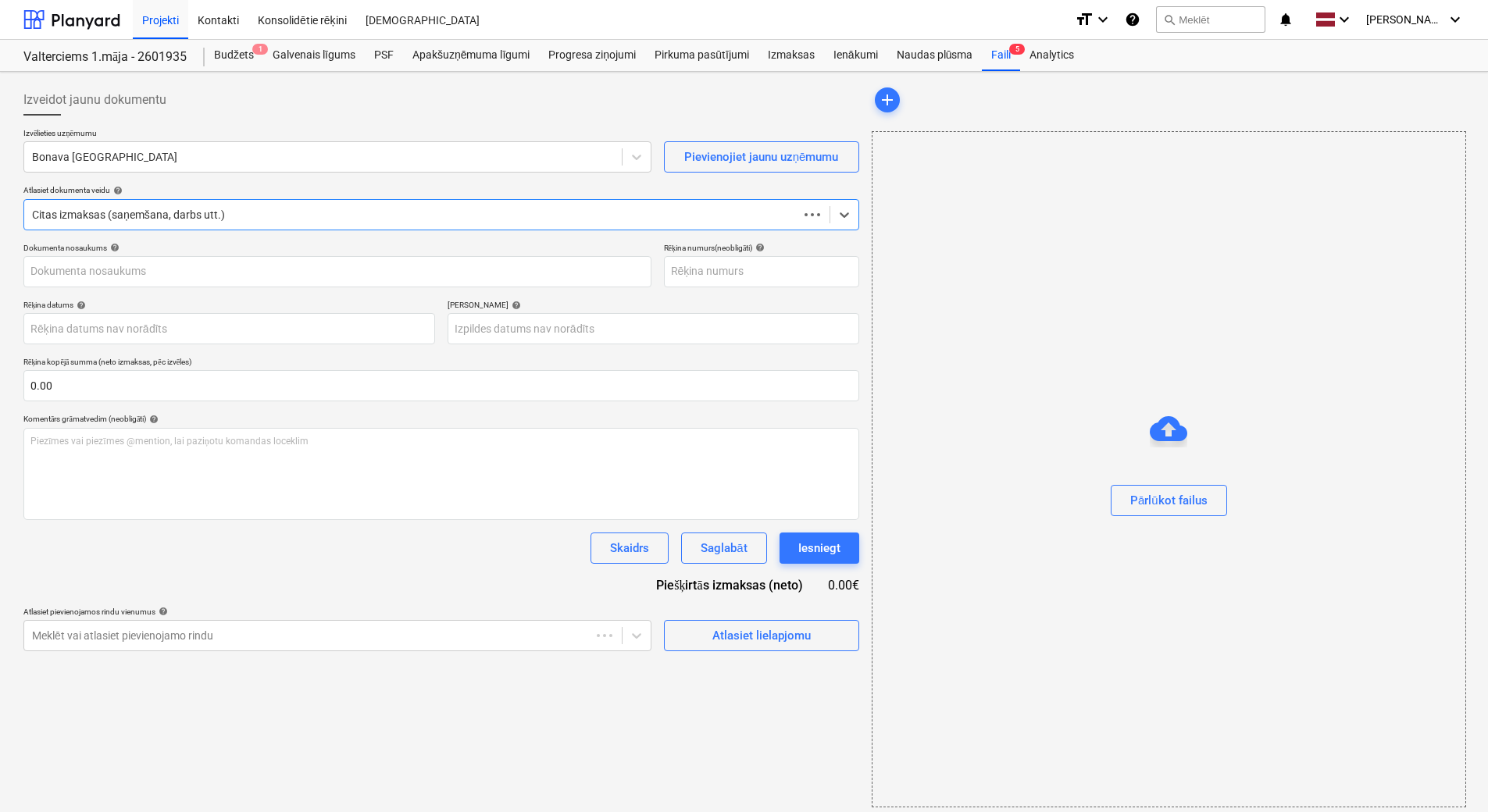 type on "40203121633" 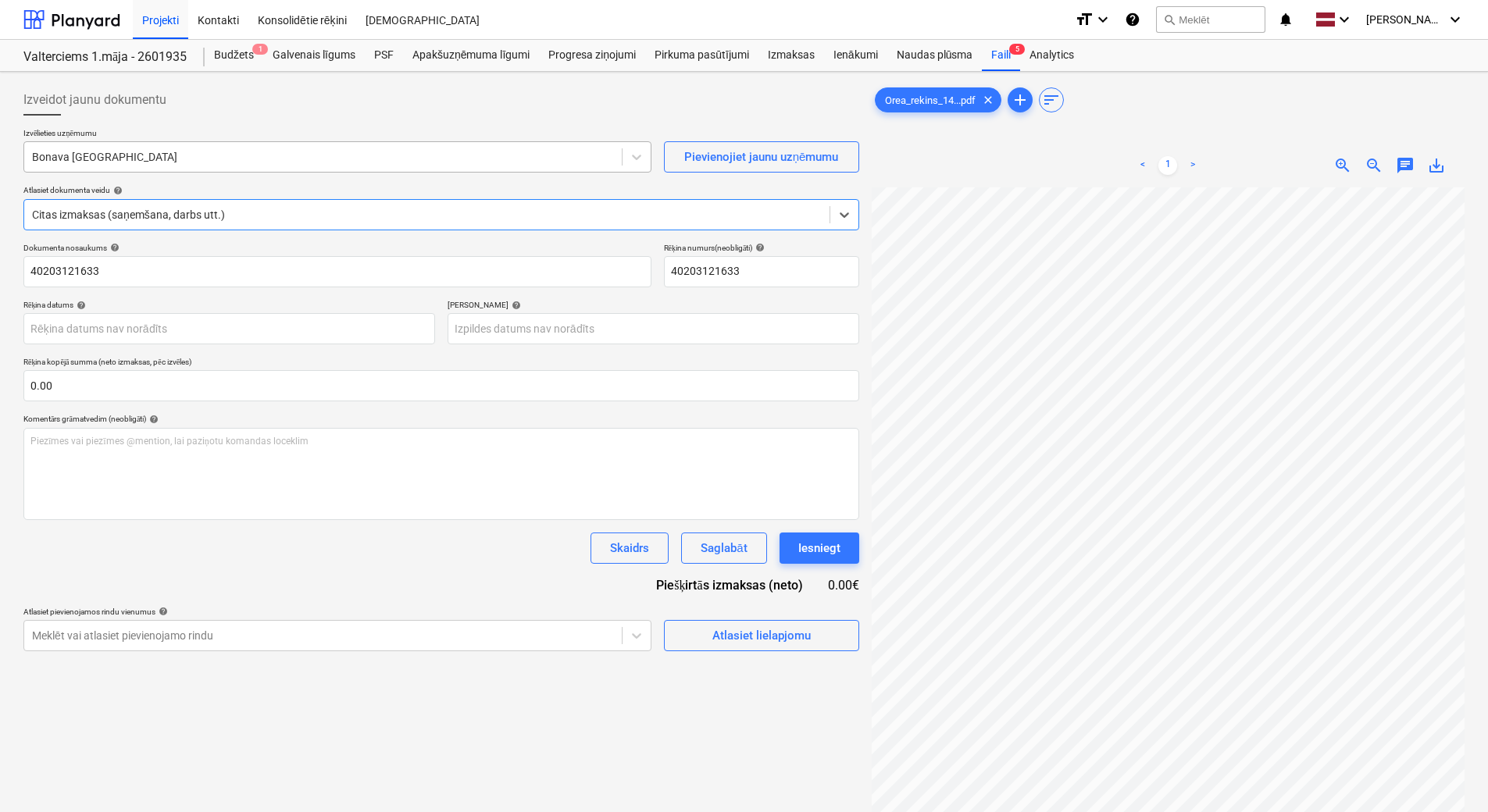 click at bounding box center [323, 157] 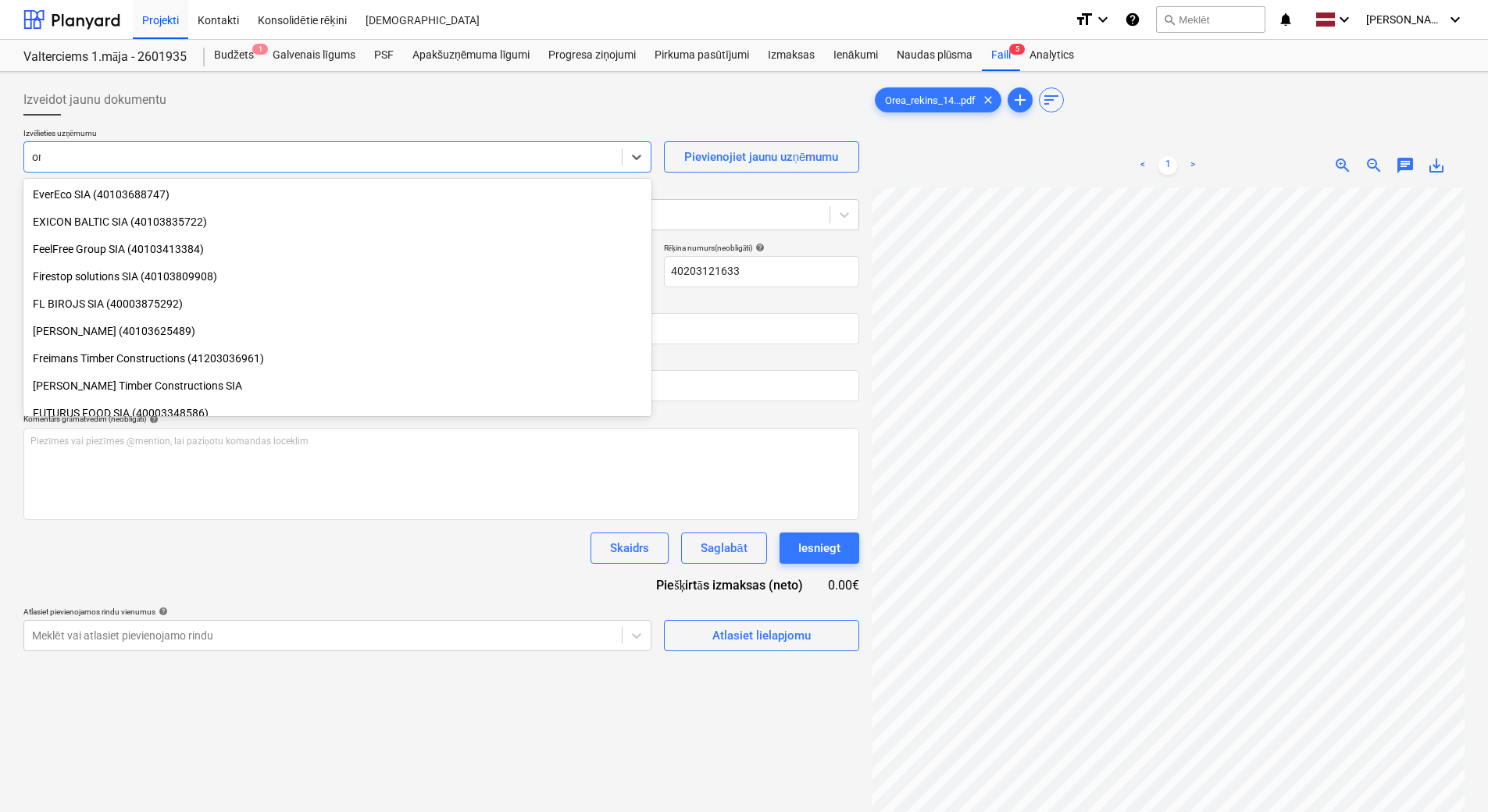 scroll, scrollTop: 914, scrollLeft: 0, axis: vertical 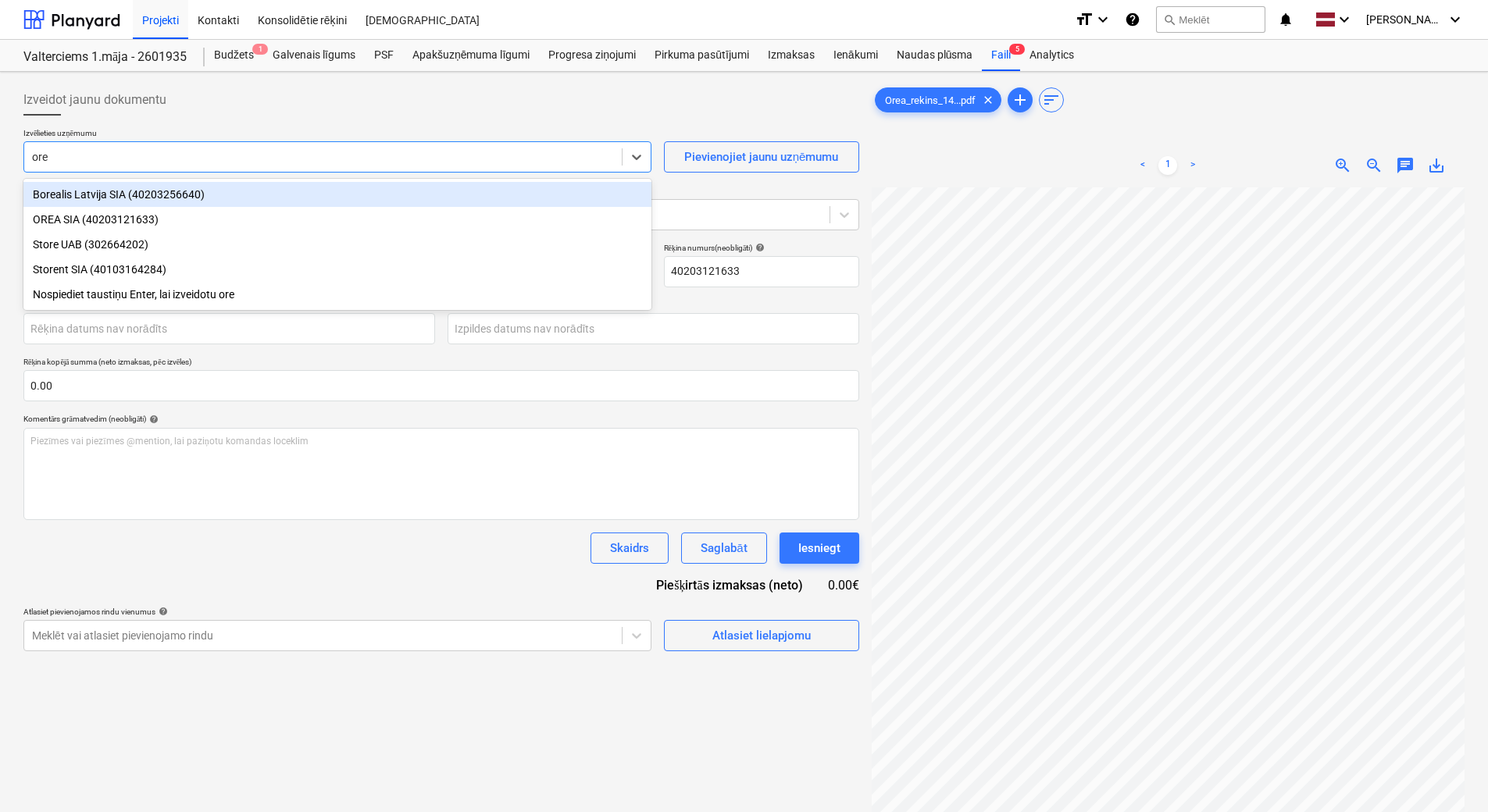 type on "orea" 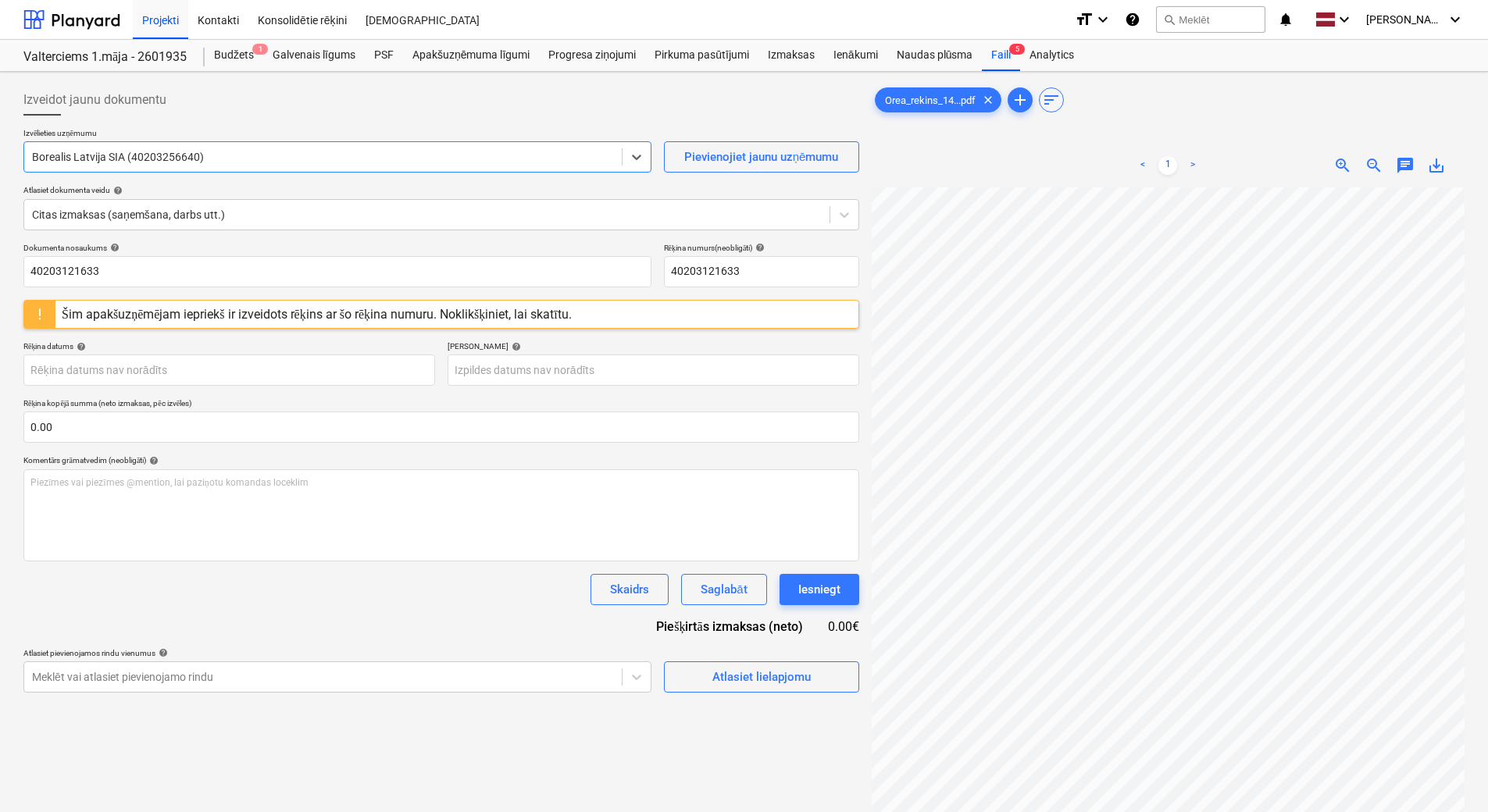 click at bounding box center [323, 157] 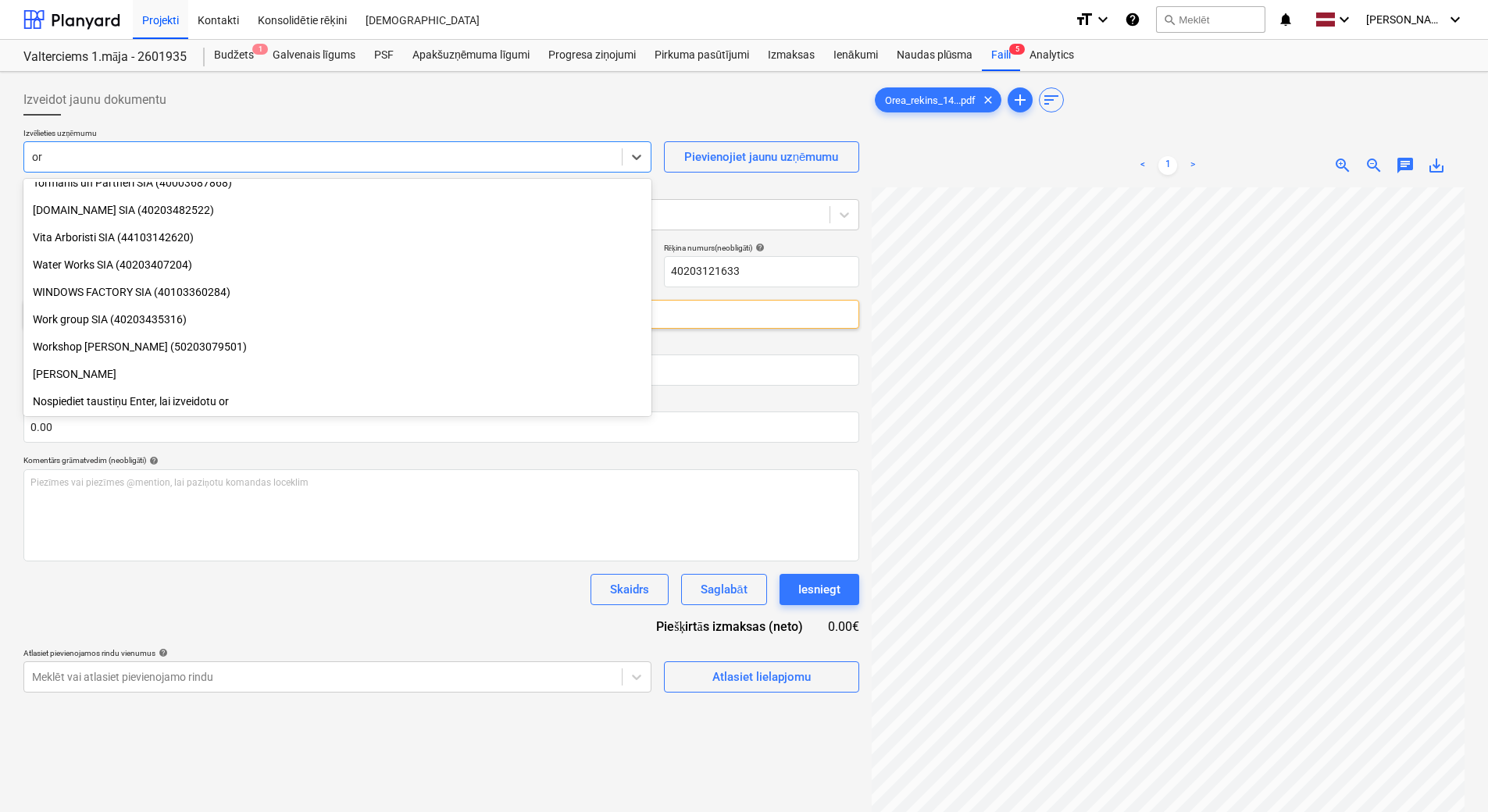 scroll, scrollTop: 914, scrollLeft: 0, axis: vertical 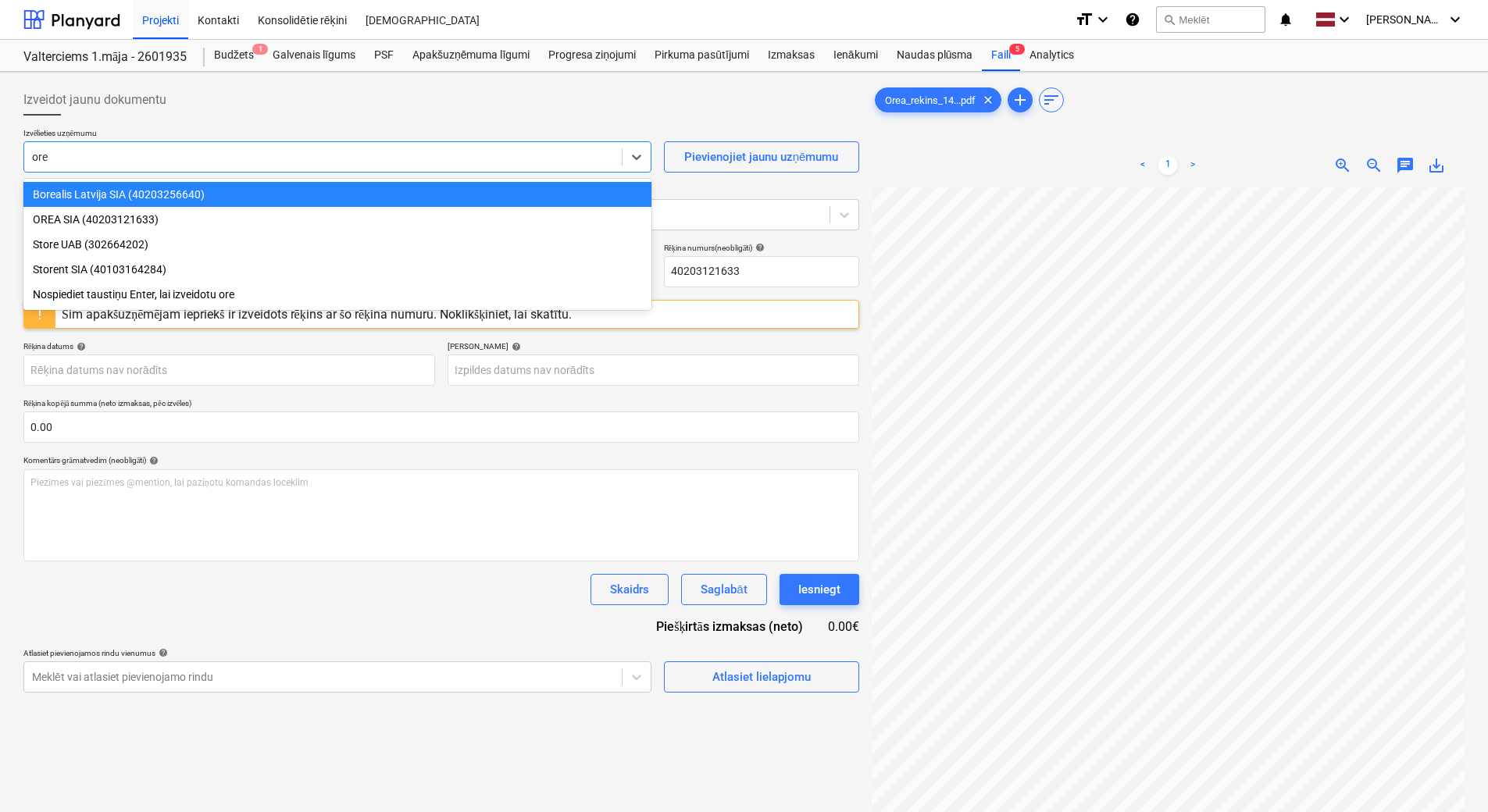 type on "orea" 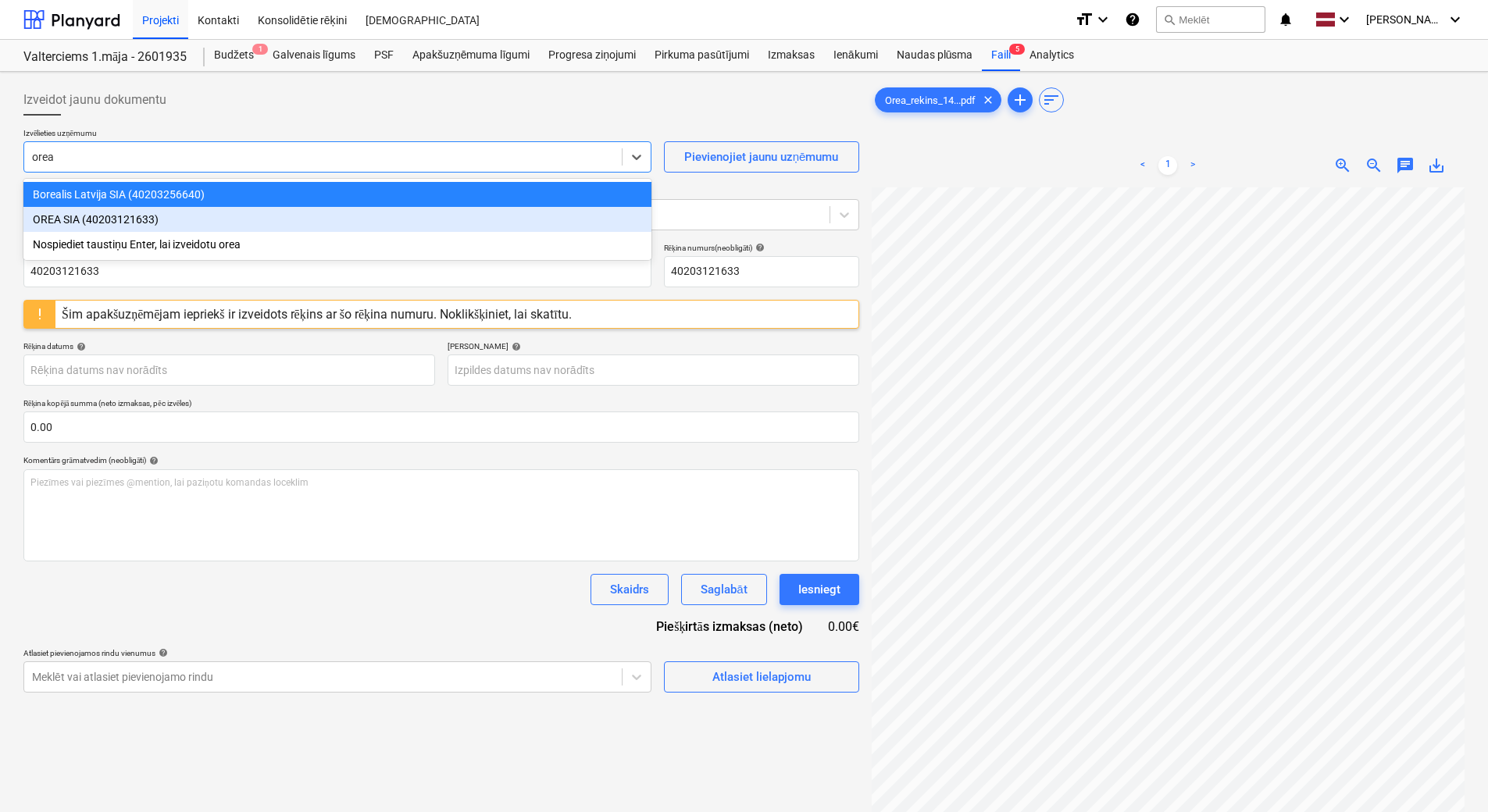 click on "OREA SIA (40203121633)" at bounding box center (337, 219) 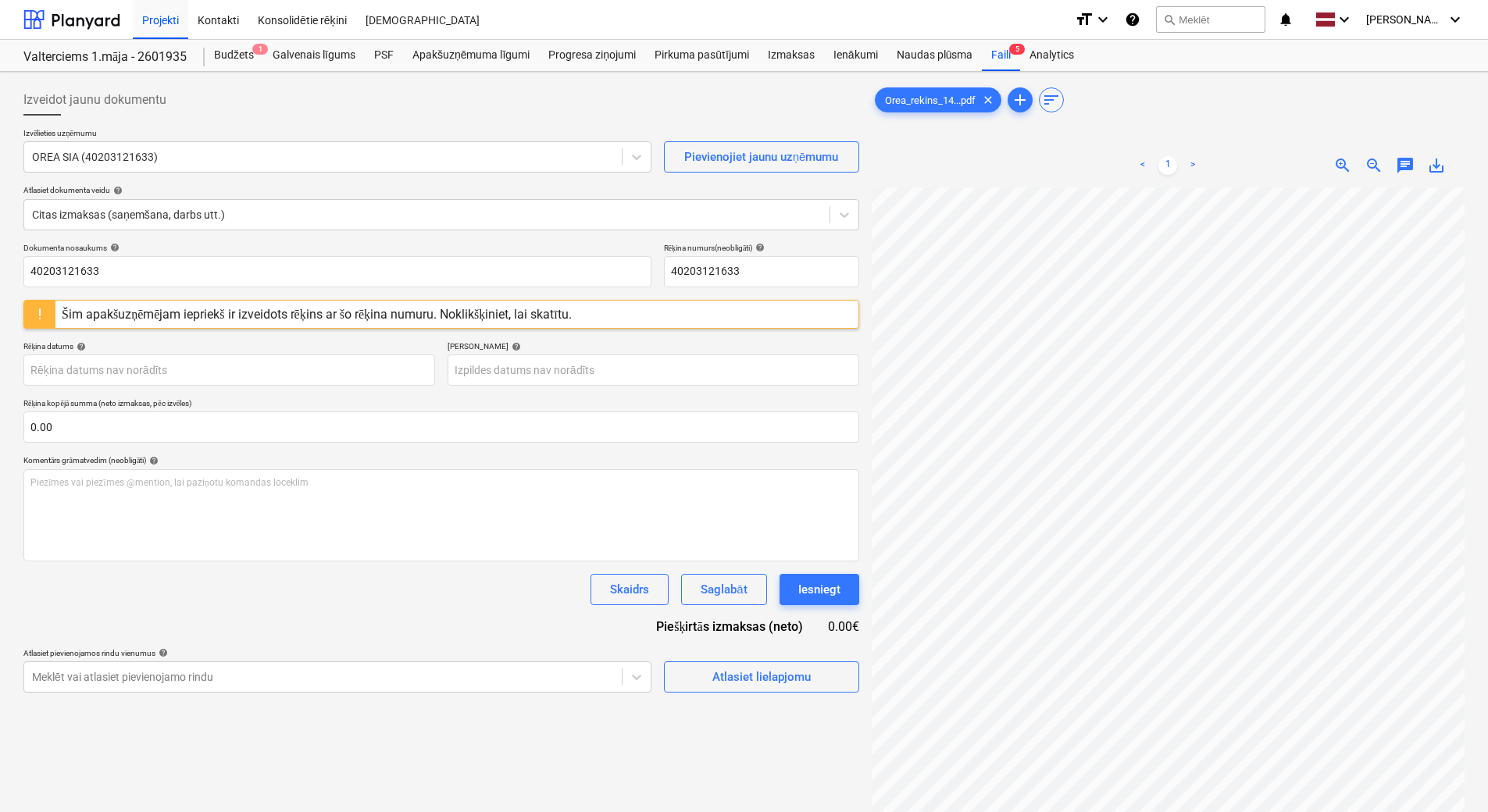 scroll, scrollTop: 5, scrollLeft: 131, axis: both 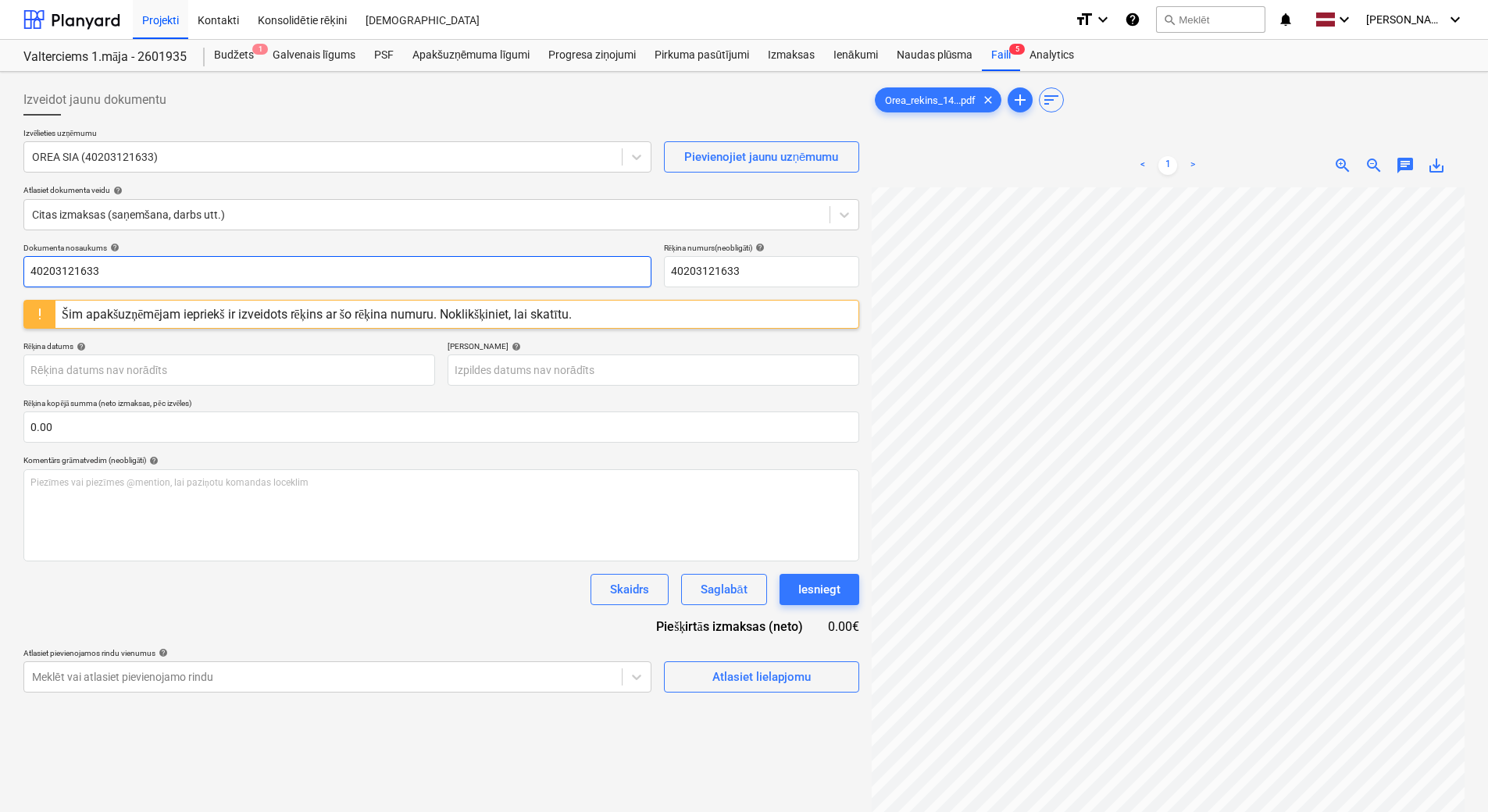 drag, startPoint x: 166, startPoint y: 266, endPoint x: -3, endPoint y: 307, distance: 173.90227 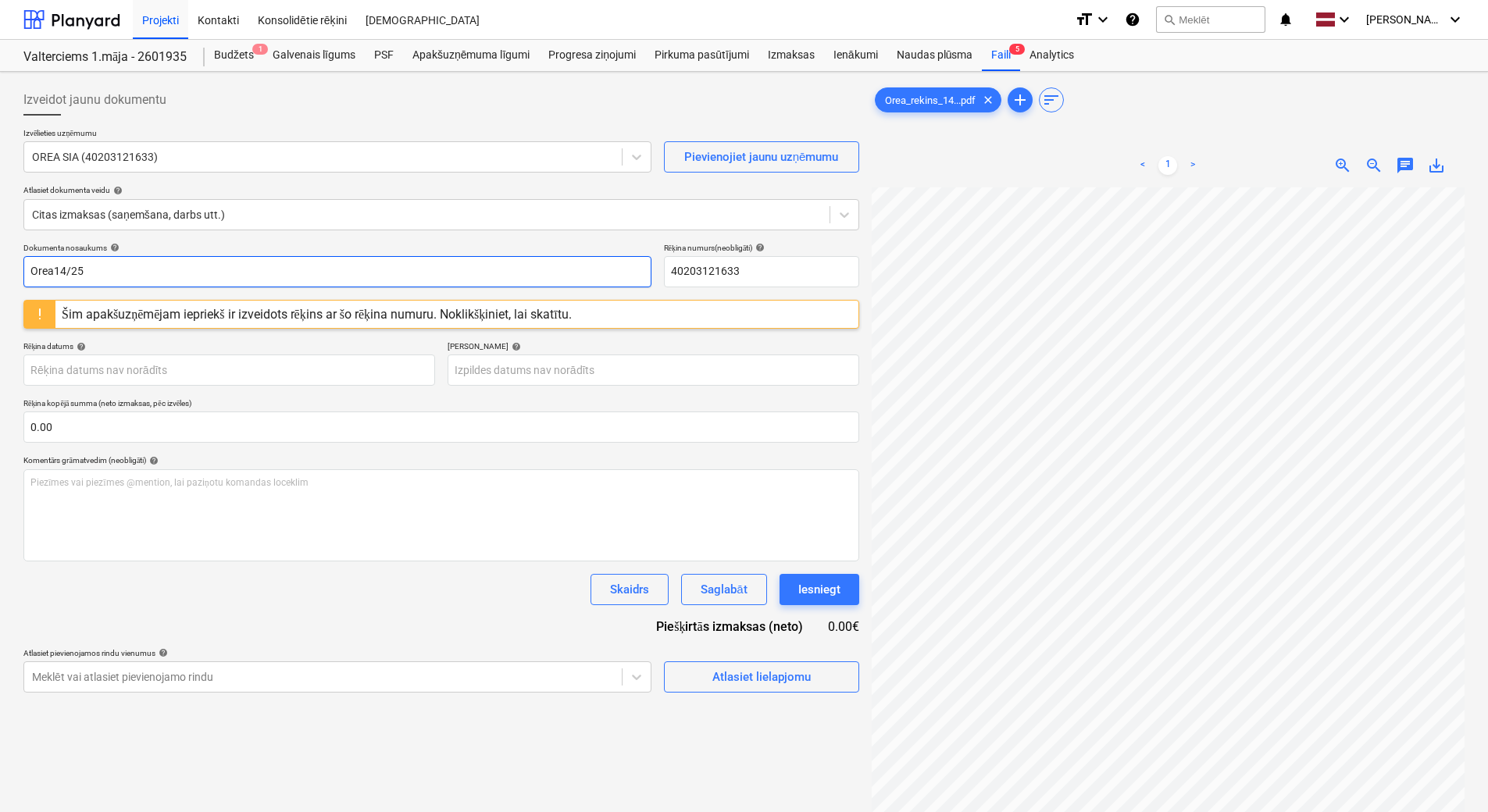 drag, startPoint x: -3, startPoint y: 298, endPoint x: -3, endPoint y: 322, distance: 24 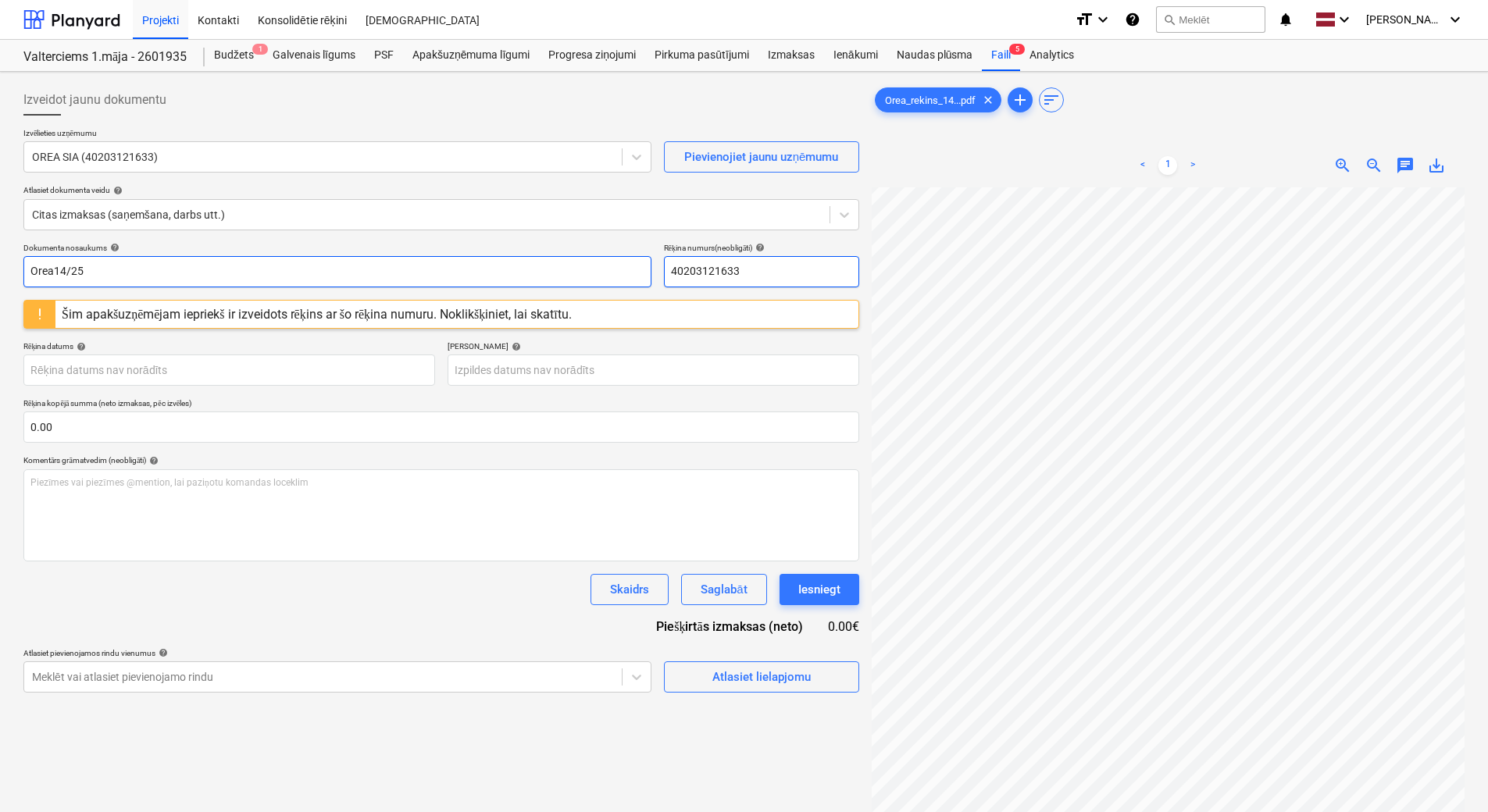type on "Orea14/25" 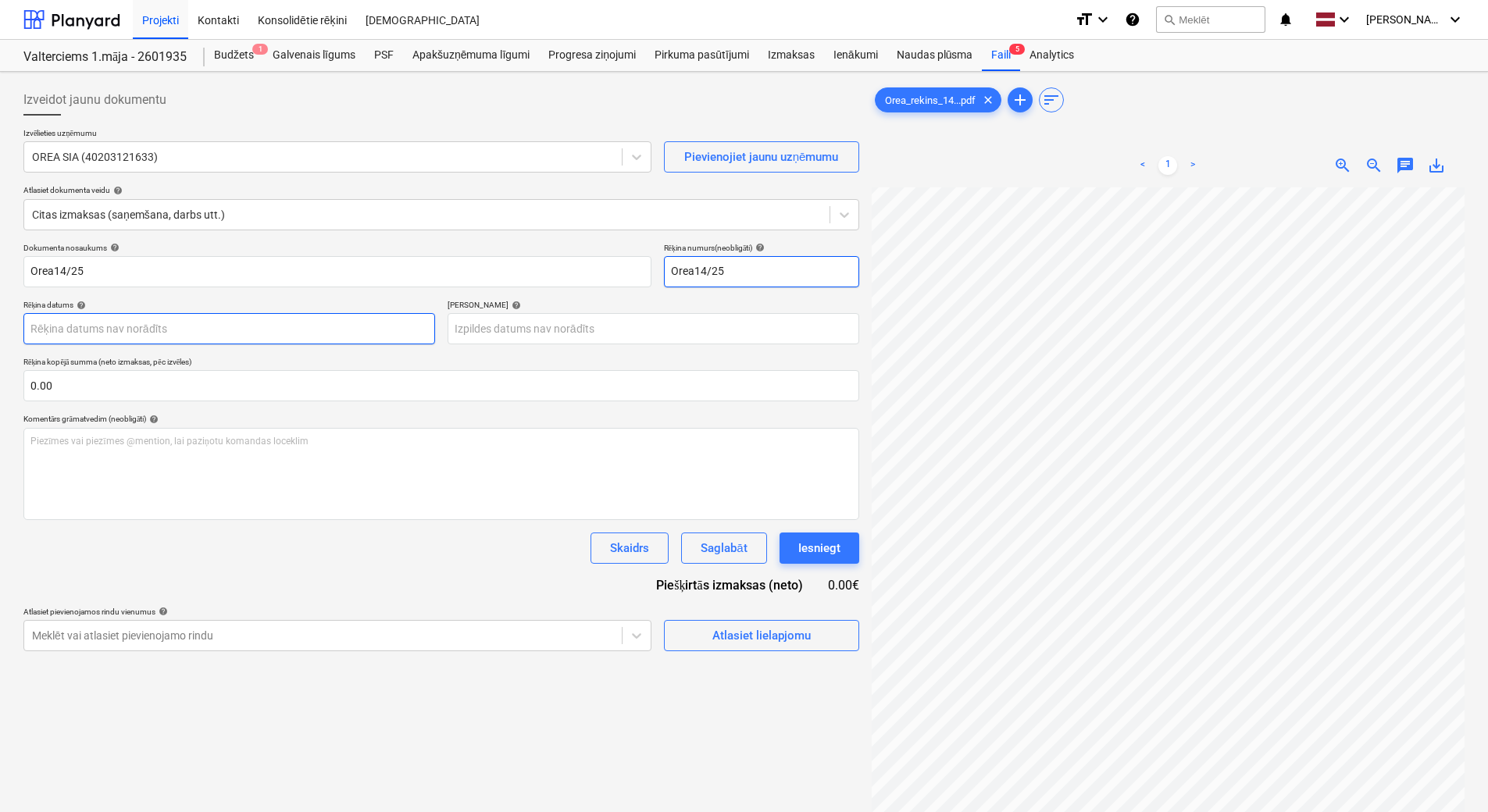 type on "Orea14/25" 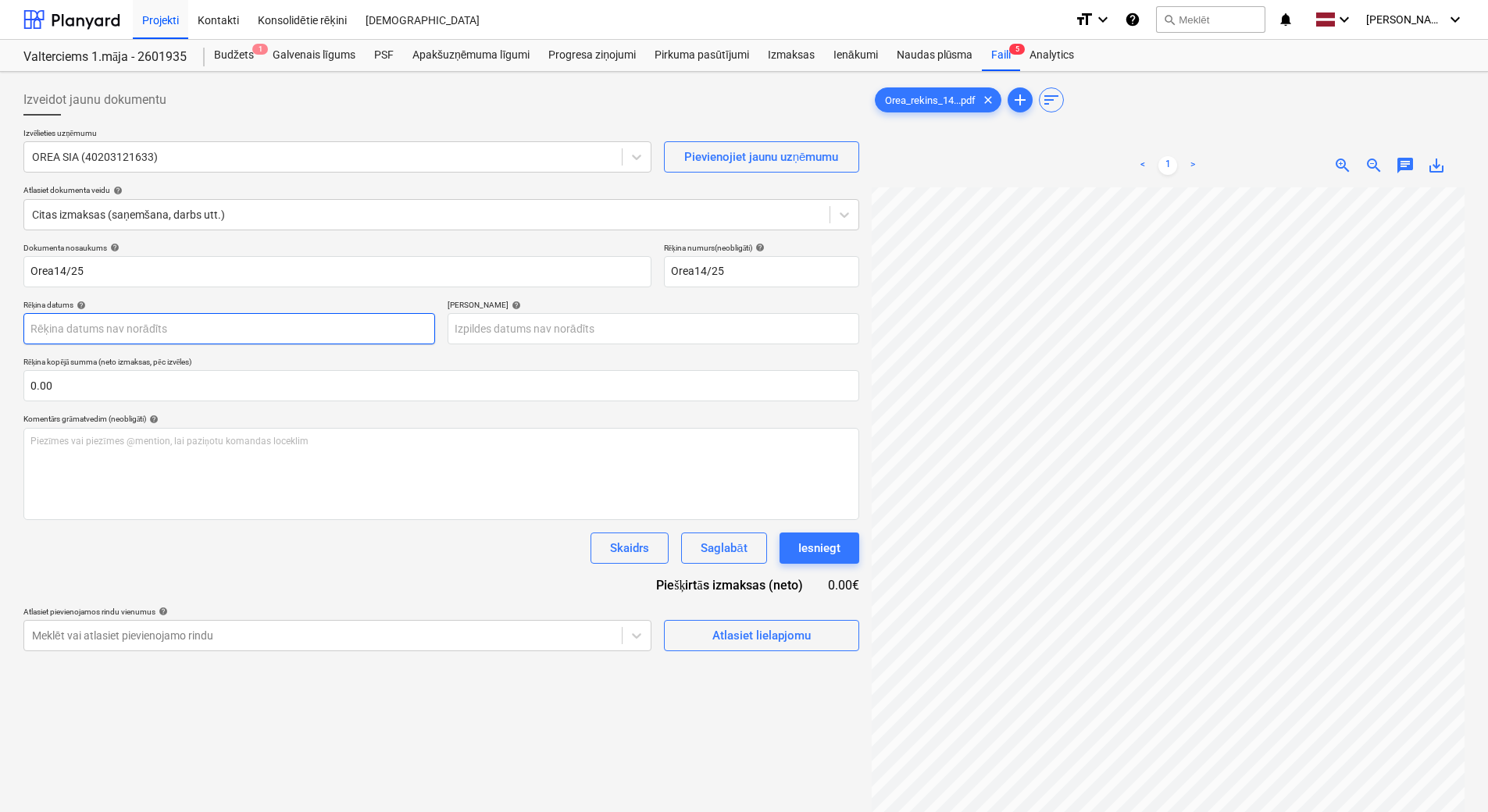 click on "Projekti Kontakti Konsolidētie rēķini Iesūtne format_size keyboard_arrow_down help search Meklēt notifications 0 keyboard_arrow_down [PERSON_NAME] keyboard_arrow_down Valterciems 1.māja - 2601935 Budžets 1 Galvenais līgums PSF Apakšuzņēmuma līgumi Progresa ziņojumi Pirkuma pasūtījumi Izmaksas Ienākumi Naudas plūsma Faili 5 Analytics Izveidot jaunu dokumentu Izvēlieties uzņēmumu OREA SIA (40203121633)  Pievienojiet jaunu uzņēmumu Atlasiet dokumenta veidu help Citas izmaksas (saņemšana, darbs utt.) Dokumenta nosaukums help Orea14/25 Rēķina numurs  (neobligāti) help Orea14/25 Rēķina datums help Press the down arrow key to interact with the calendar and
select a date. Press the question [PERSON_NAME] to get the keyboard shortcuts for changing dates. Termiņš help Press the down arrow key to interact with the calendar and
select a date. Press the question [PERSON_NAME] to get the keyboard shortcuts for changing dates. Rēķina kopējā summa (neto izmaksas, pēc izvēles) 0.00 help ﻿" at bounding box center [744, 406] 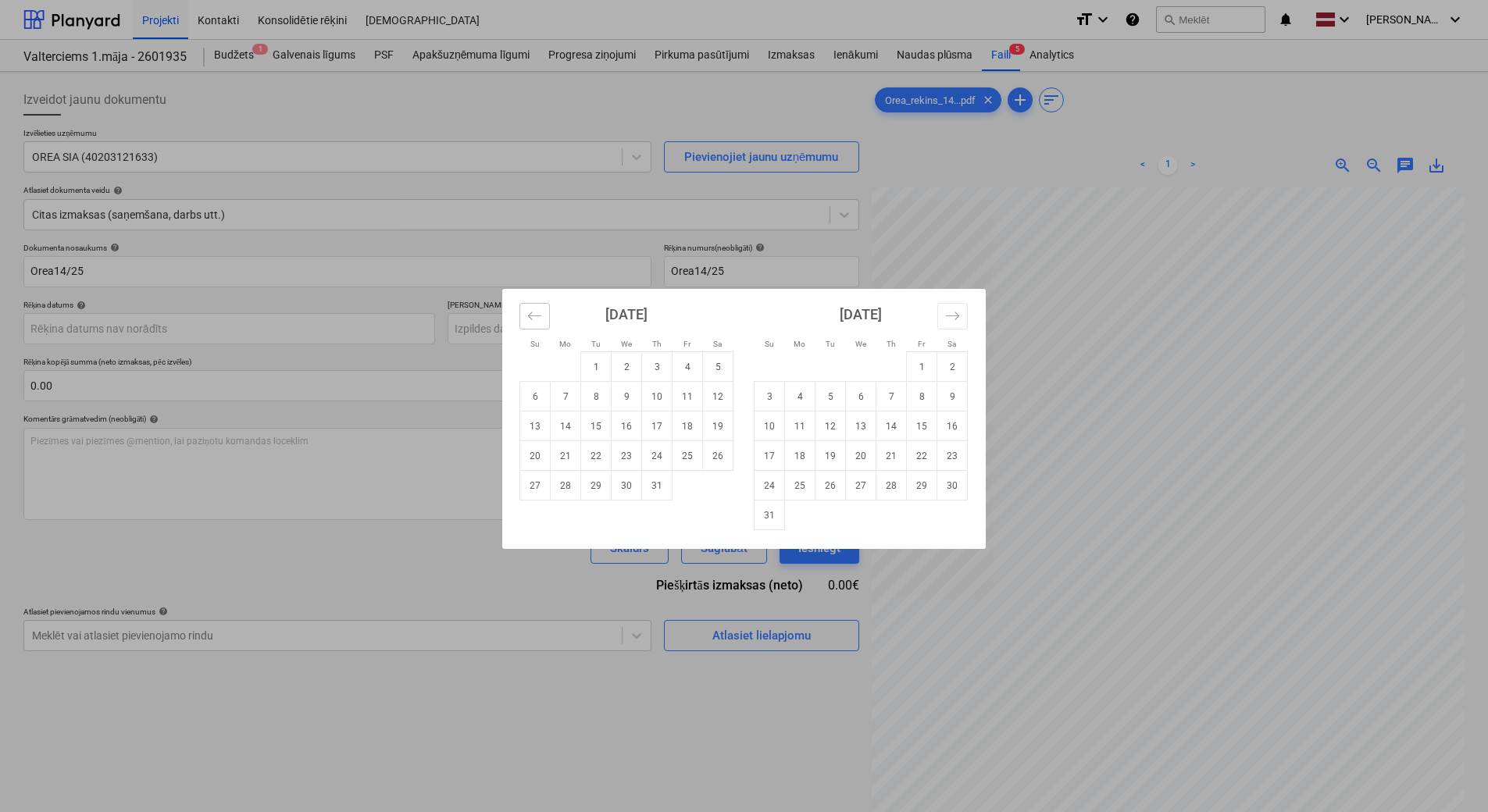 click at bounding box center (534, 316) 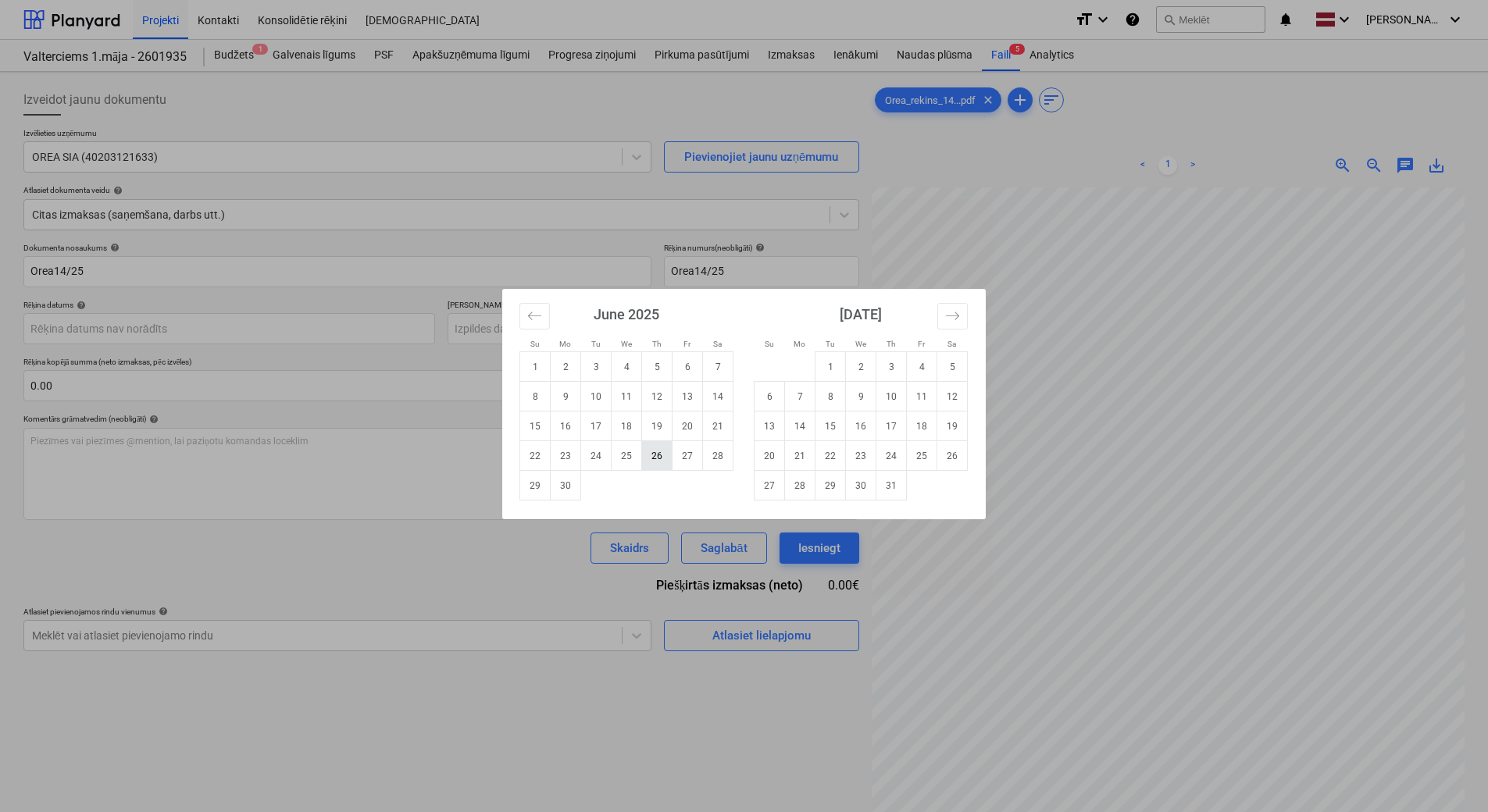 click on "26" at bounding box center [657, 456] 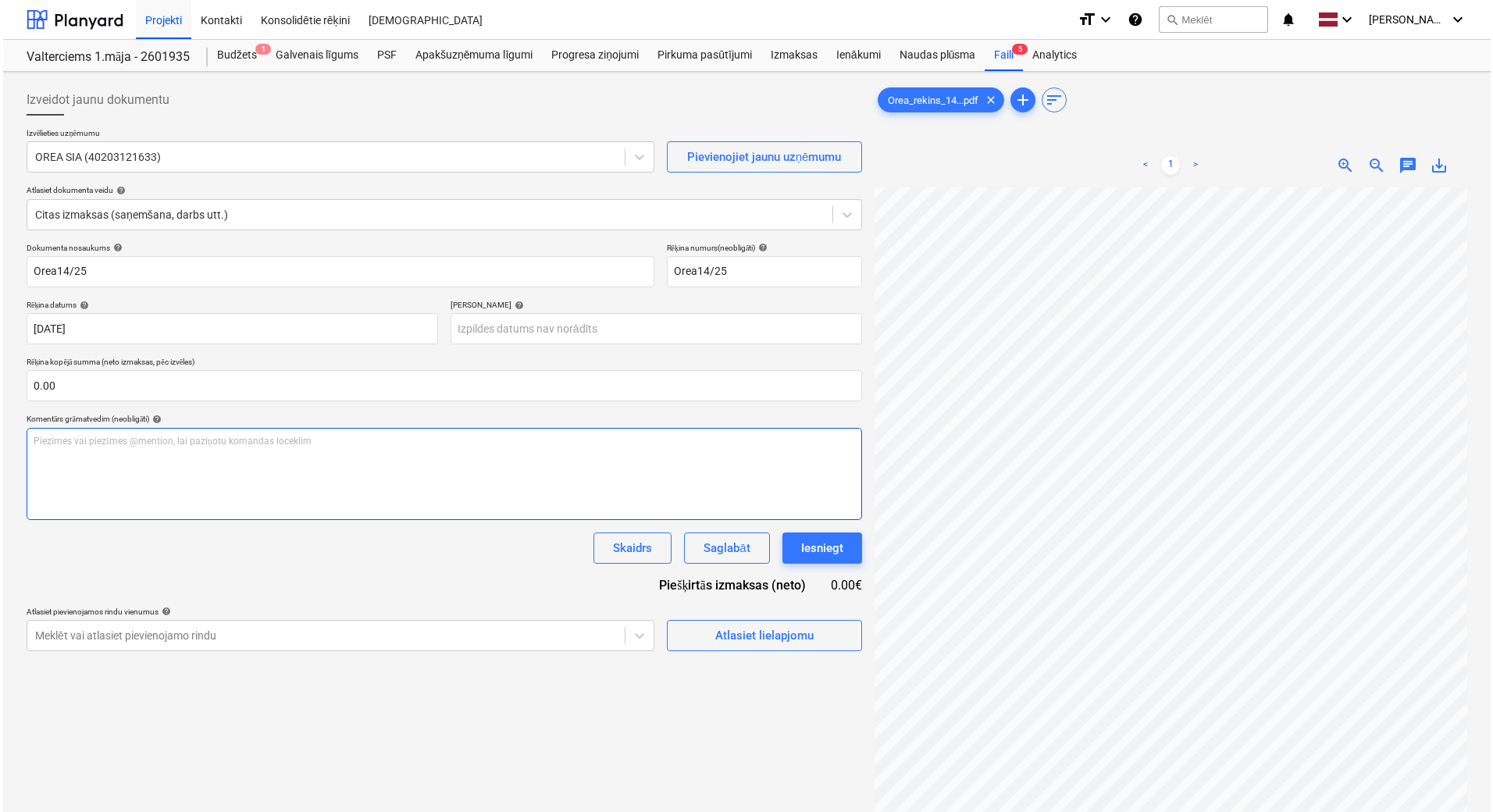 scroll, scrollTop: 169, scrollLeft: 155, axis: both 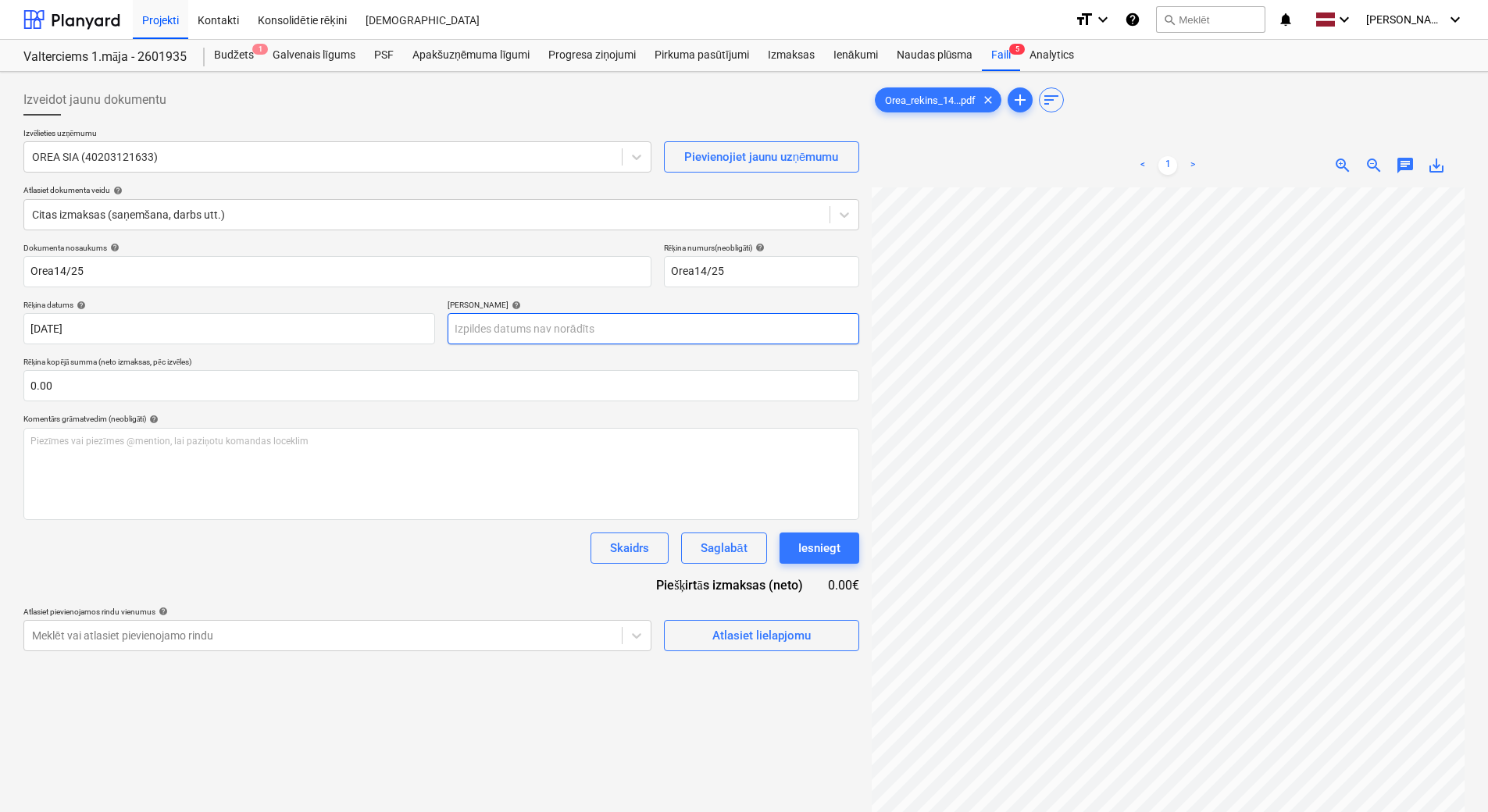 click on "Projekti Kontakti Konsolidētie rēķini Iesūtne format_size keyboard_arrow_down help search Meklēt notifications 0 keyboard_arrow_down [PERSON_NAME] keyboard_arrow_down Valterciems 1.māja - 2601935 Budžets 1 Galvenais līgums PSF Apakšuzņēmuma līgumi Progresa ziņojumi Pirkuma pasūtījumi Izmaksas Ienākumi Naudas plūsma Faili 5 Analytics Izveidot jaunu dokumentu Izvēlieties uzņēmumu OREA SIA (40203121633)  Pievienojiet jaunu uzņēmumu Atlasiet dokumenta veidu help Citas izmaksas (saņemšana, darbs utt.) Dokumenta nosaukums help Orea14/25 Rēķina numurs  (neobligāti) help Orea14/25 Rēķina datums help [DATE] [DATE] Press the down arrow key to interact with the calendar and
select a date. Press the question [PERSON_NAME] to get the keyboard shortcuts for changing dates. Termiņš help Press the down arrow key to interact with the calendar and
select a date. Press the question [PERSON_NAME] to get the keyboard shortcuts for changing dates. 0.00 Komentārs grāmatvedim (neobligāti) ﻿" at bounding box center (744, 406) 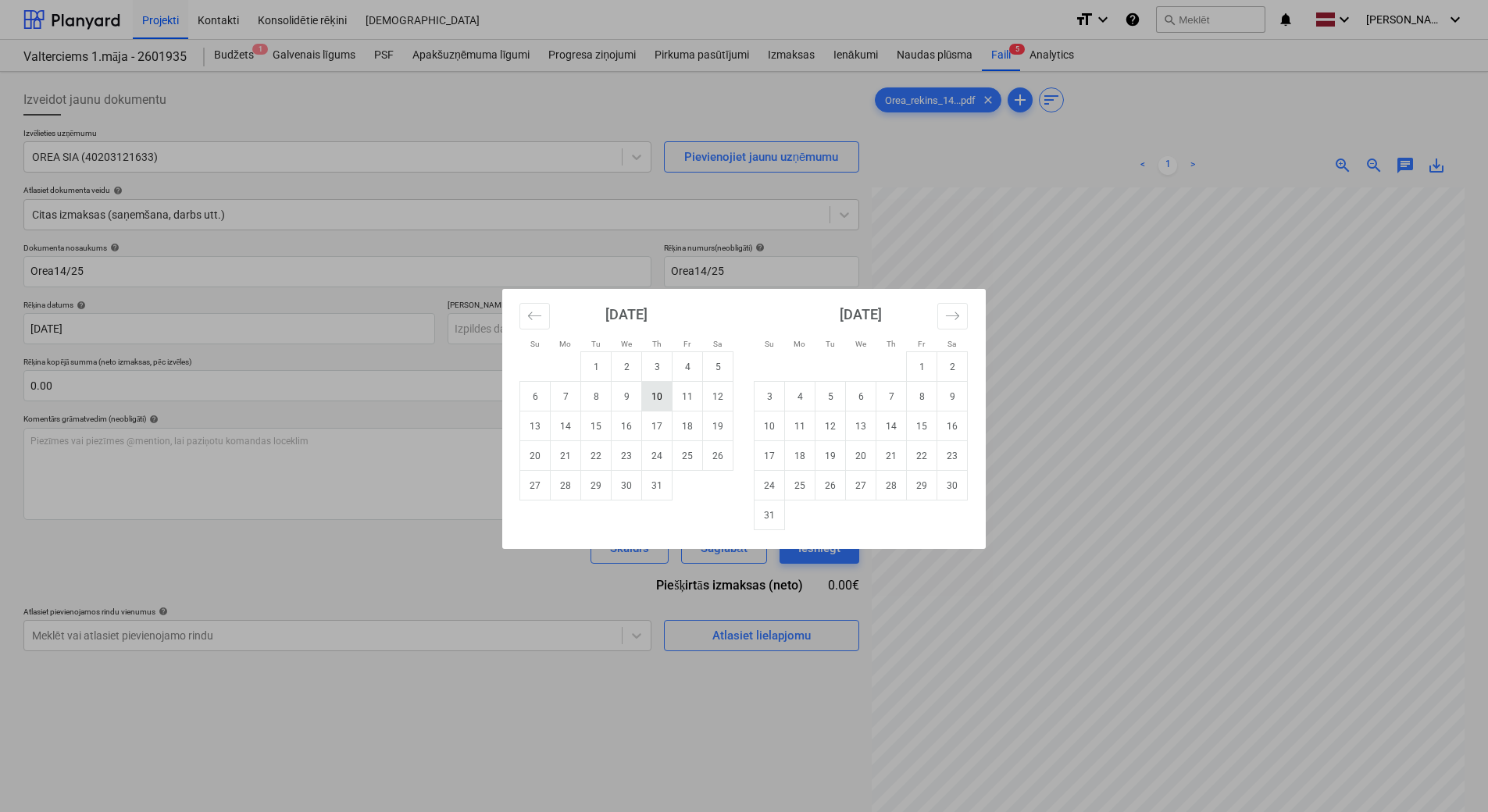 click on "10" at bounding box center [657, 397] 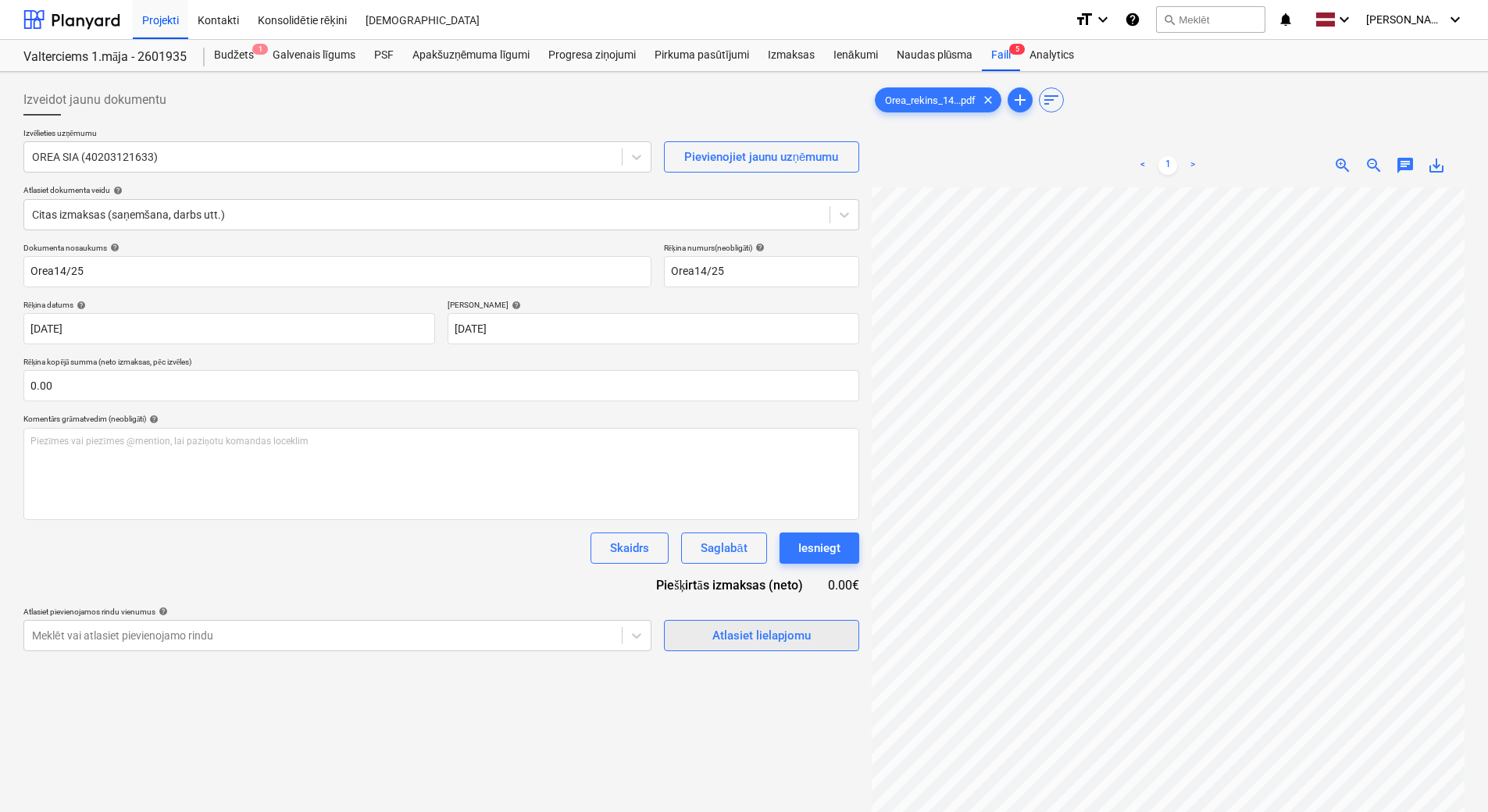 click on "Atlasiet lielapjomu" at bounding box center [762, 636] 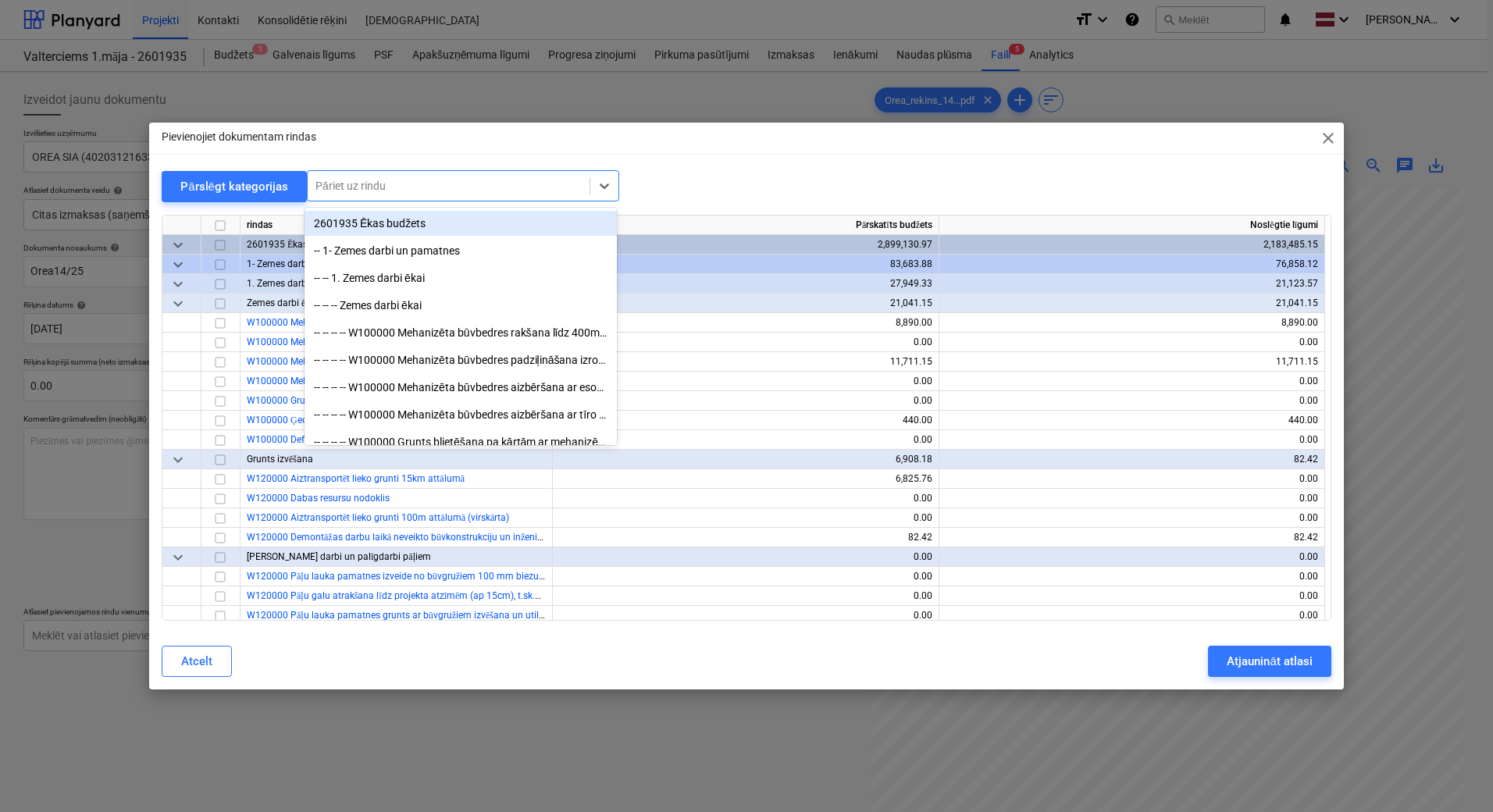 click at bounding box center (448, 186) 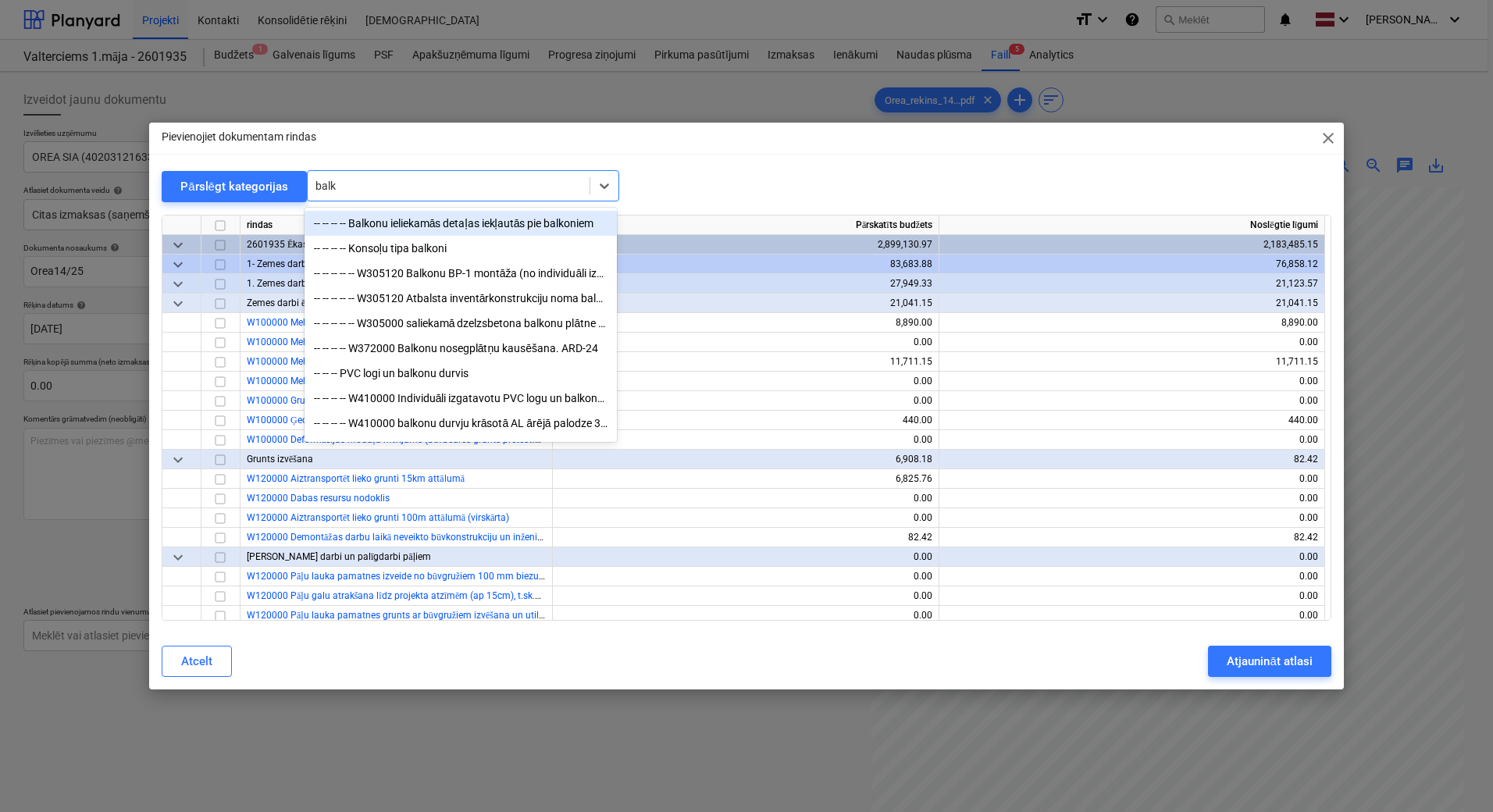 type on "balko" 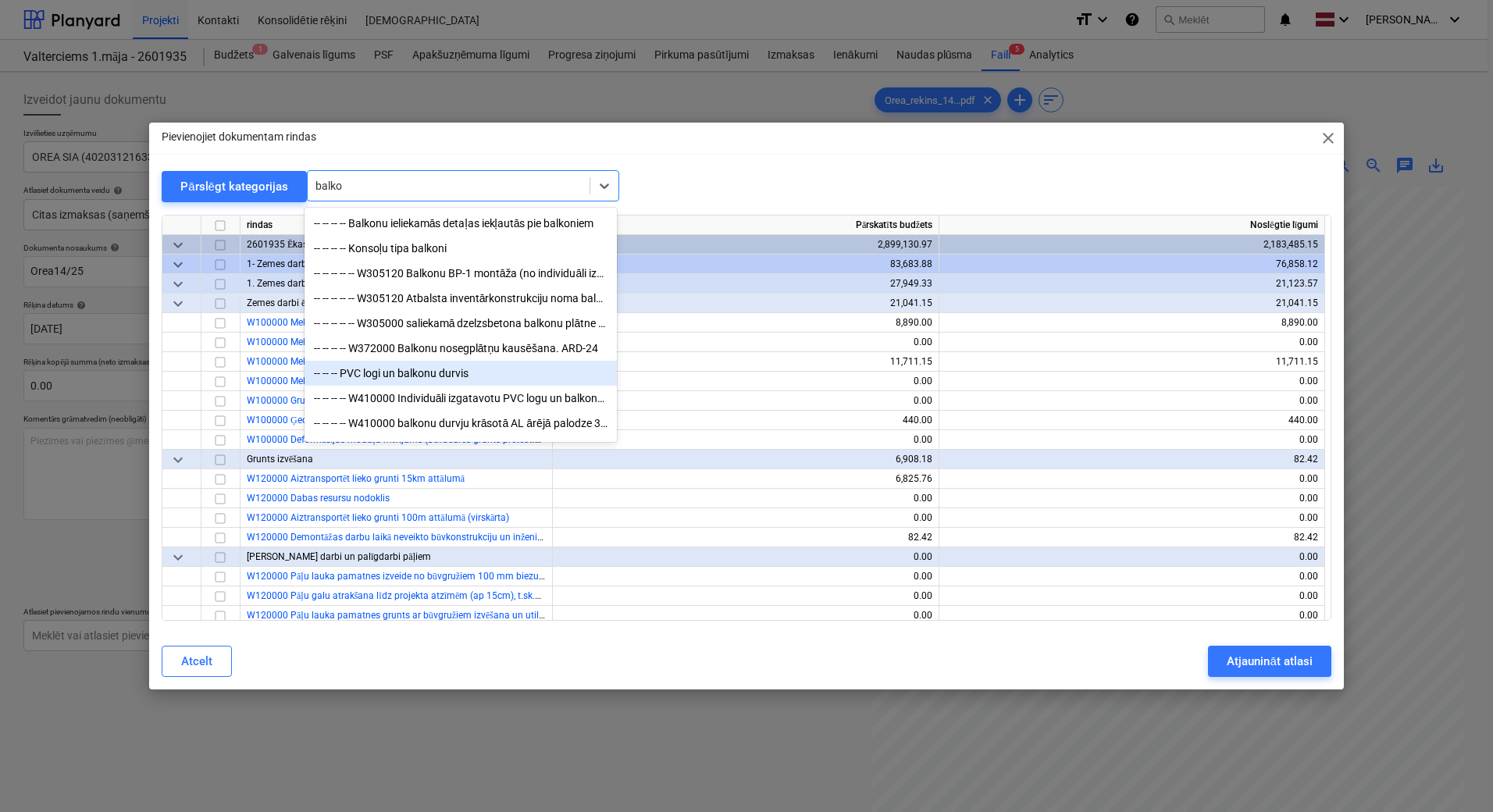 scroll, scrollTop: 156, scrollLeft: 0, axis: vertical 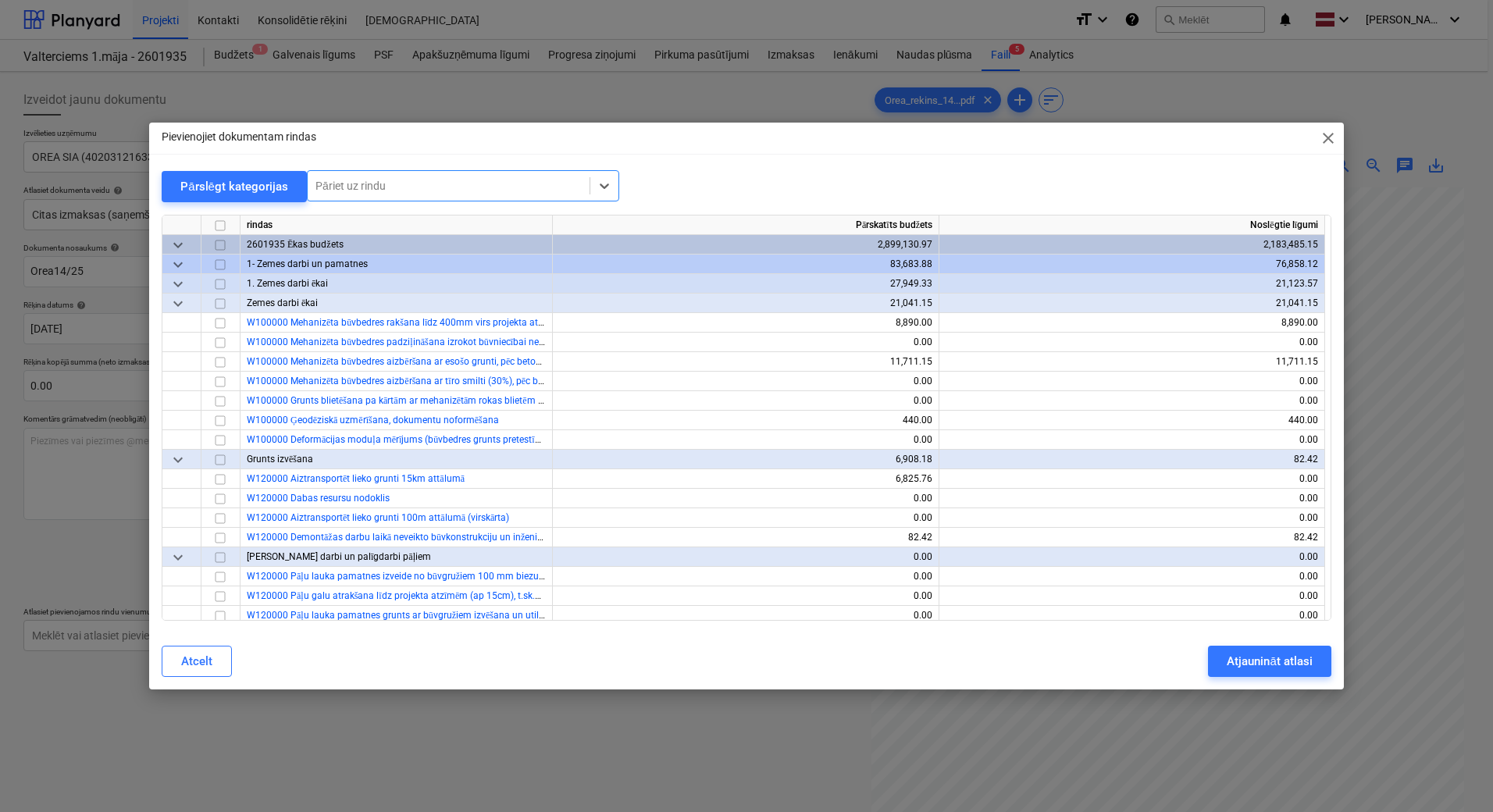 drag, startPoint x: 383, startPoint y: 178, endPoint x: 87, endPoint y: 219, distance: 298.82604 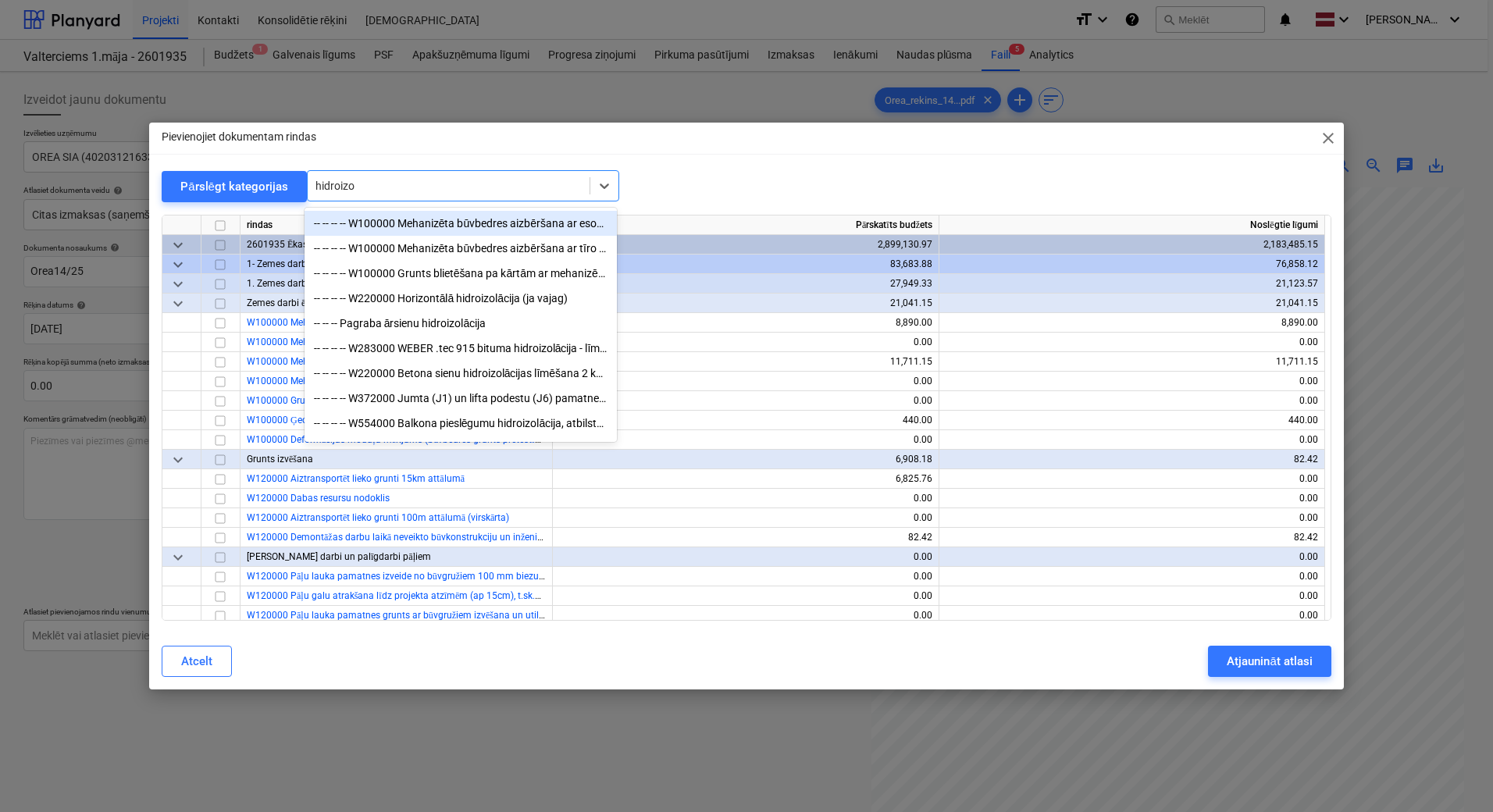 type on "hidroizol" 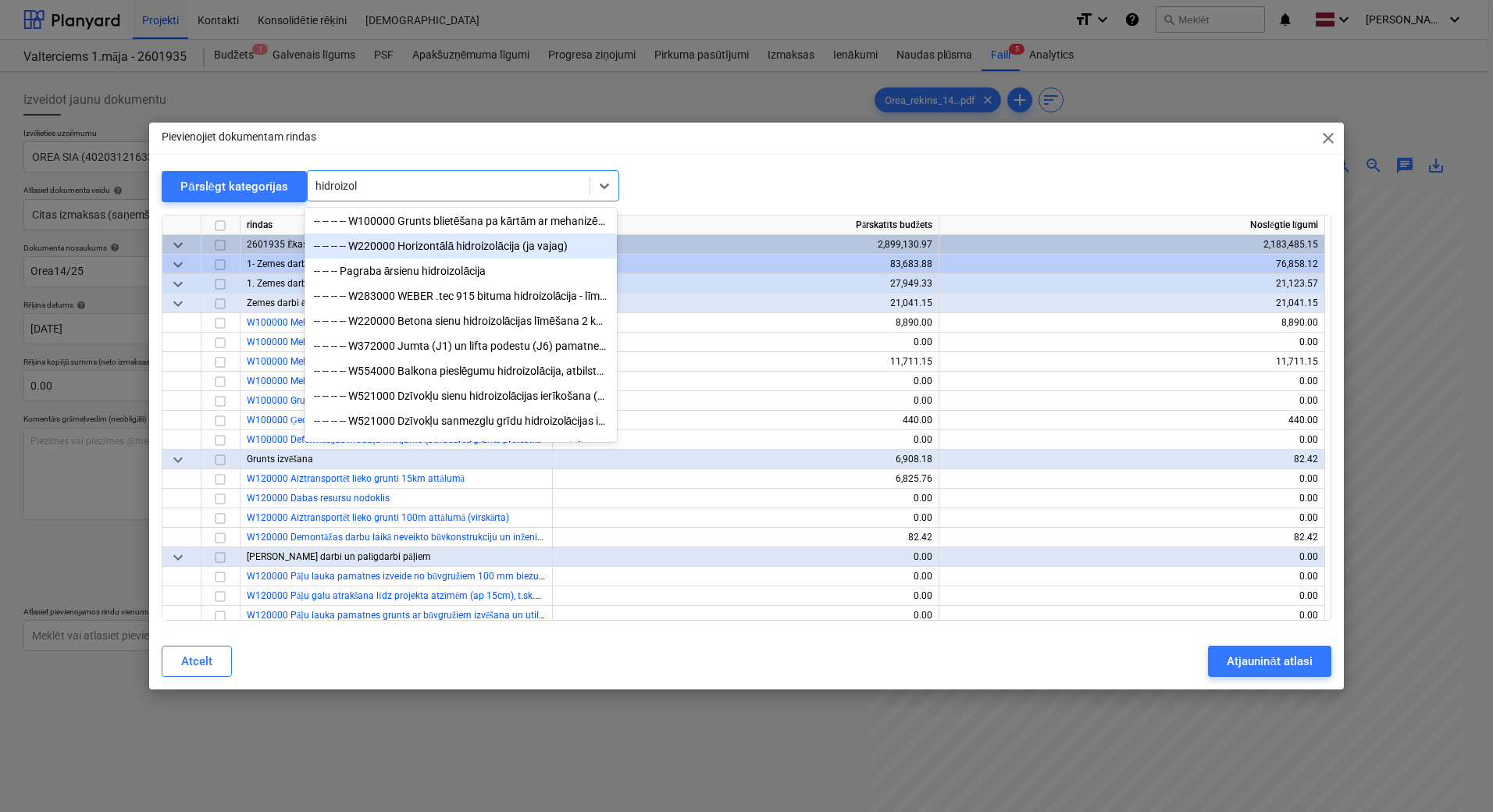 scroll, scrollTop: 81, scrollLeft: 0, axis: vertical 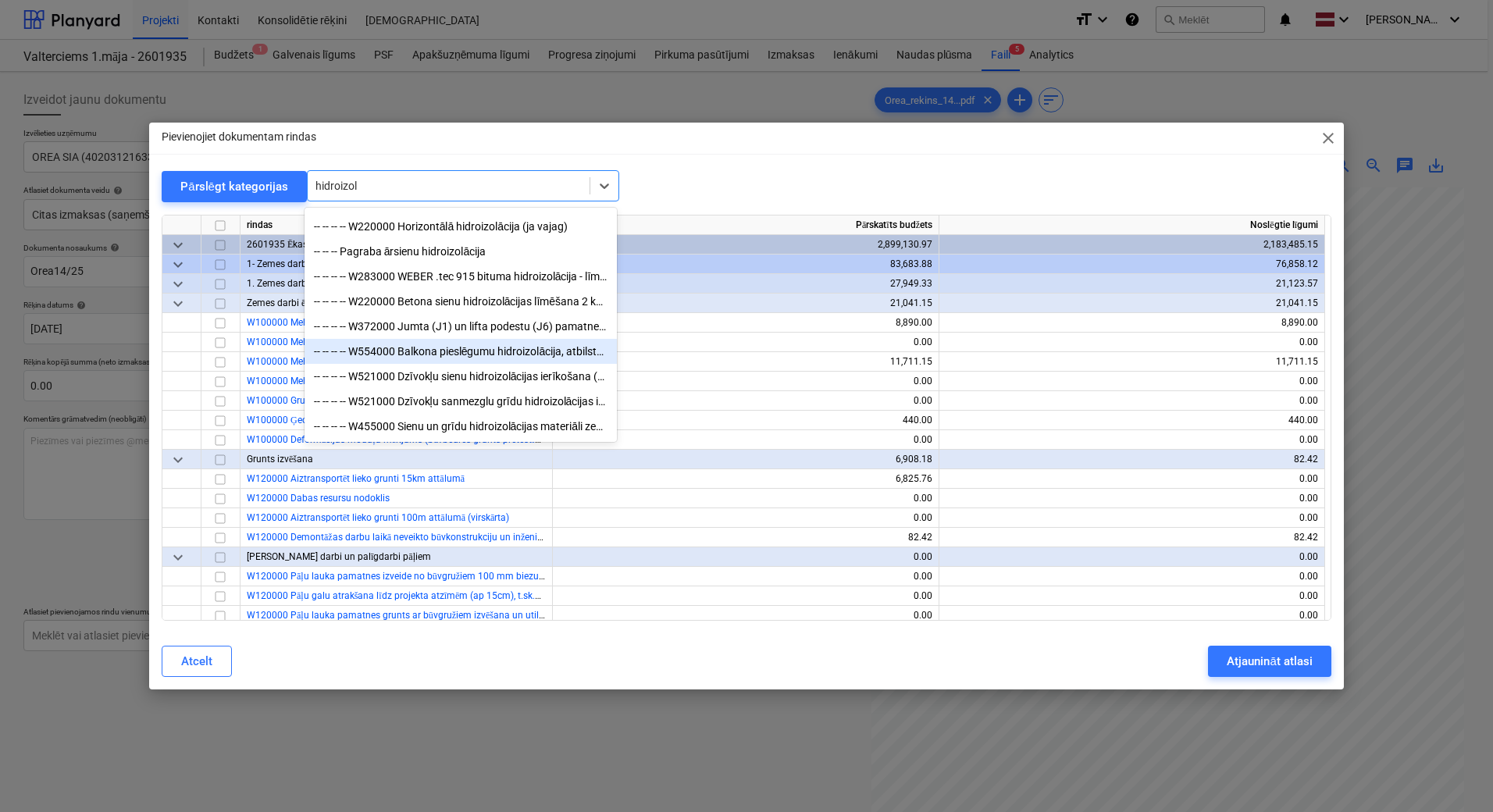 click on "-- -- -- --  W554000 Balkona pieslēgumu hidroizolācija, atbilstoši mezglam" at bounding box center [461, 351] 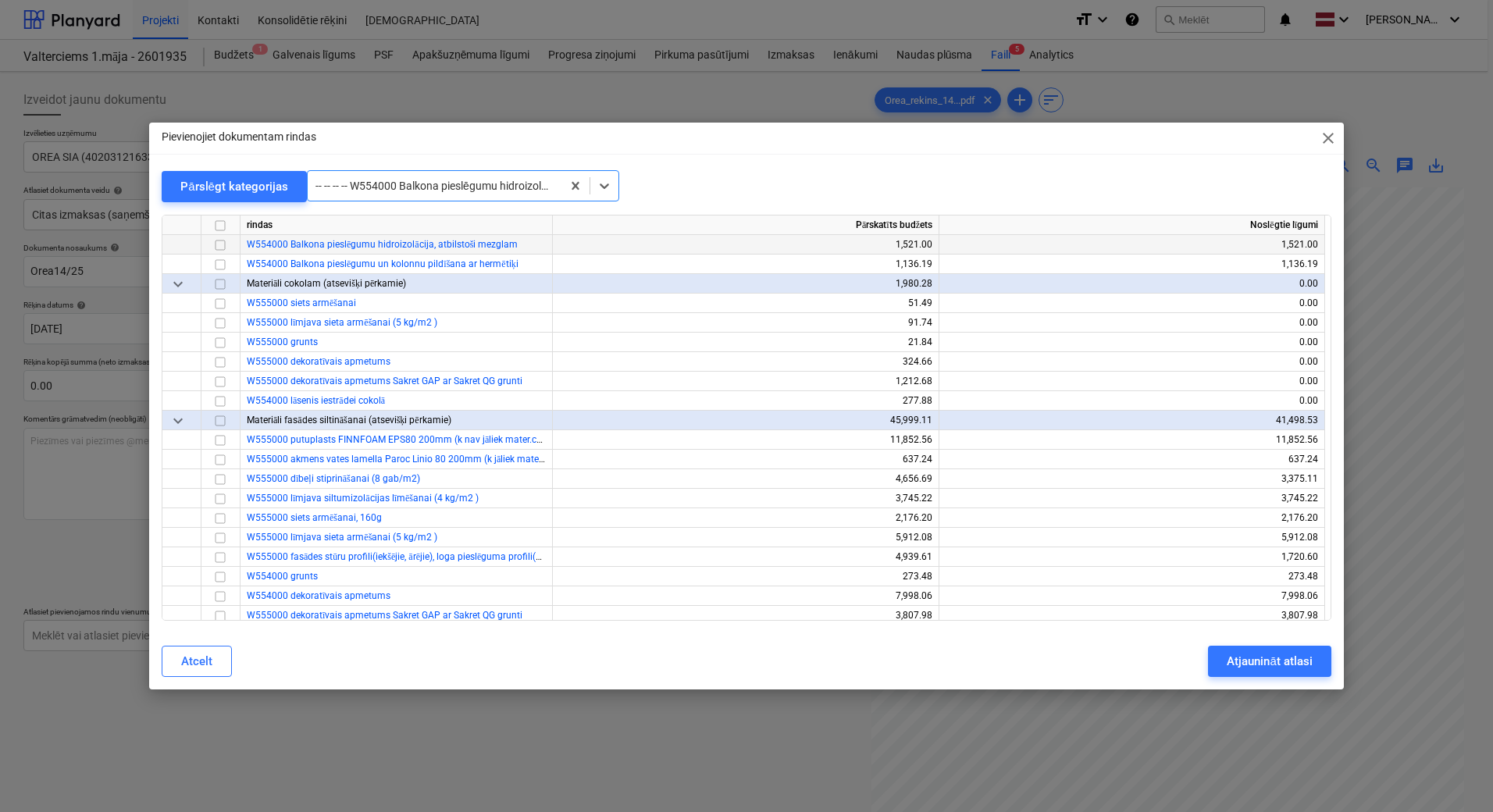 scroll, scrollTop: 6949, scrollLeft: 0, axis: vertical 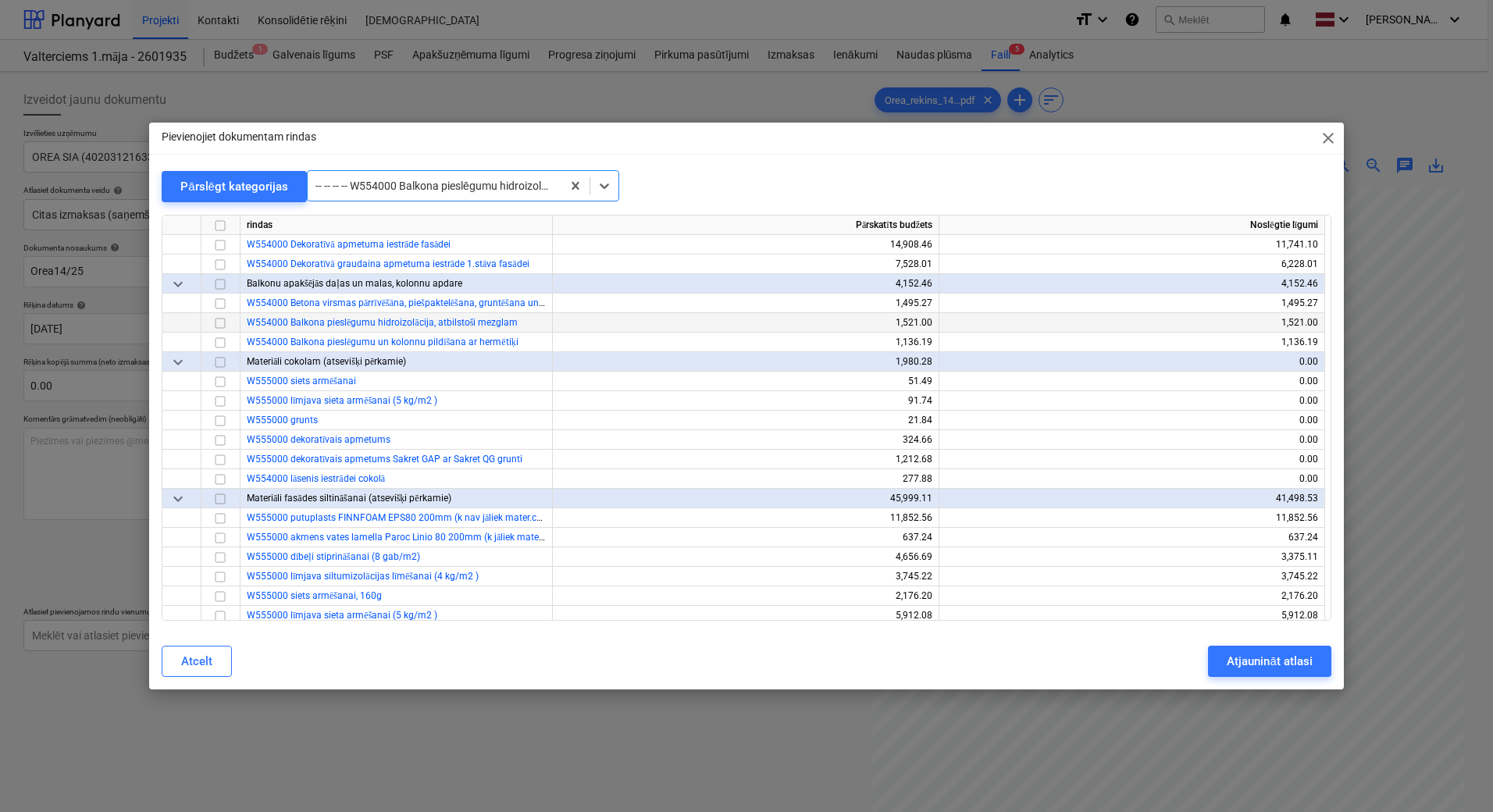 click at bounding box center [220, 323] 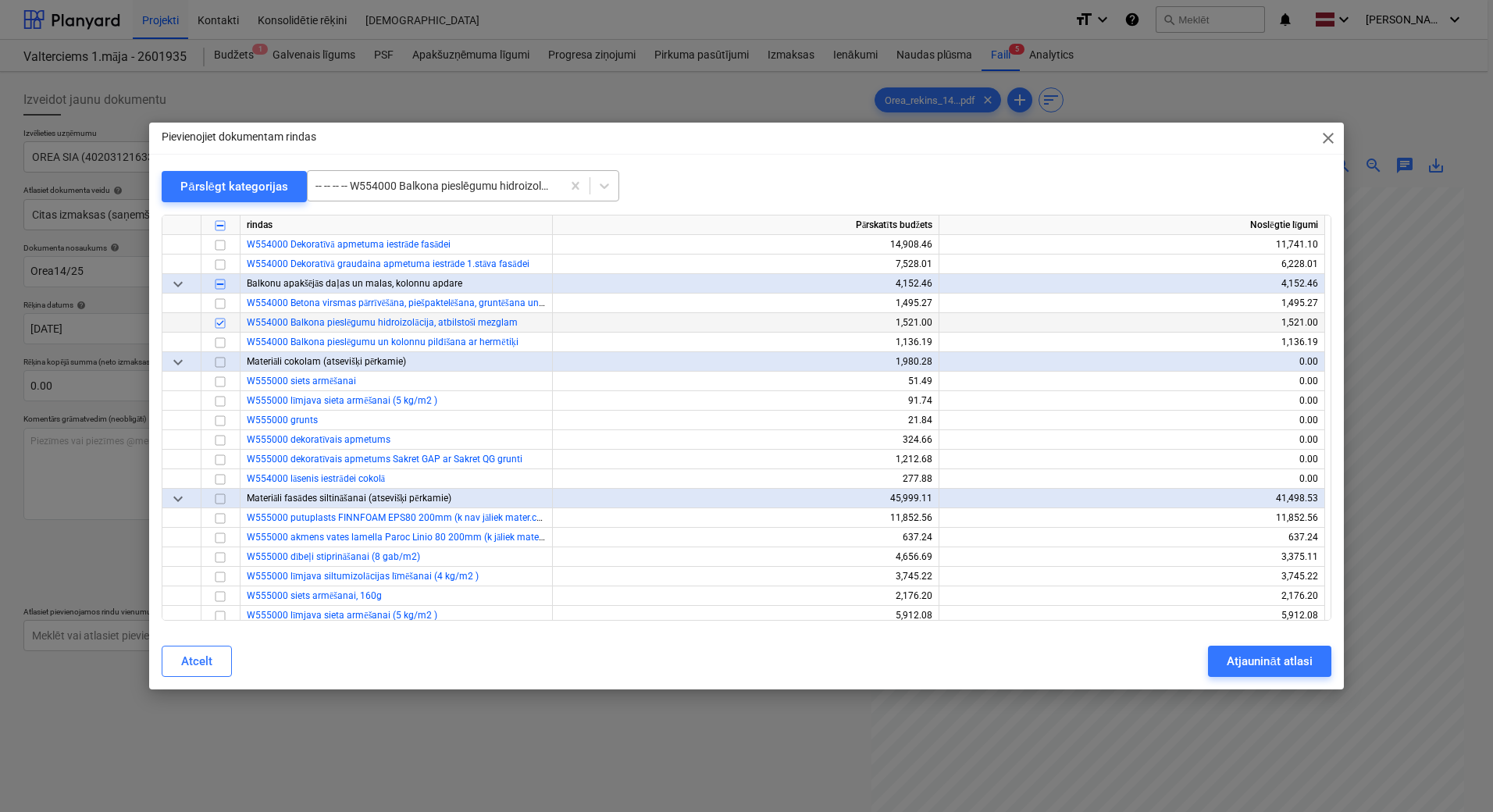 click at bounding box center [434, 186] 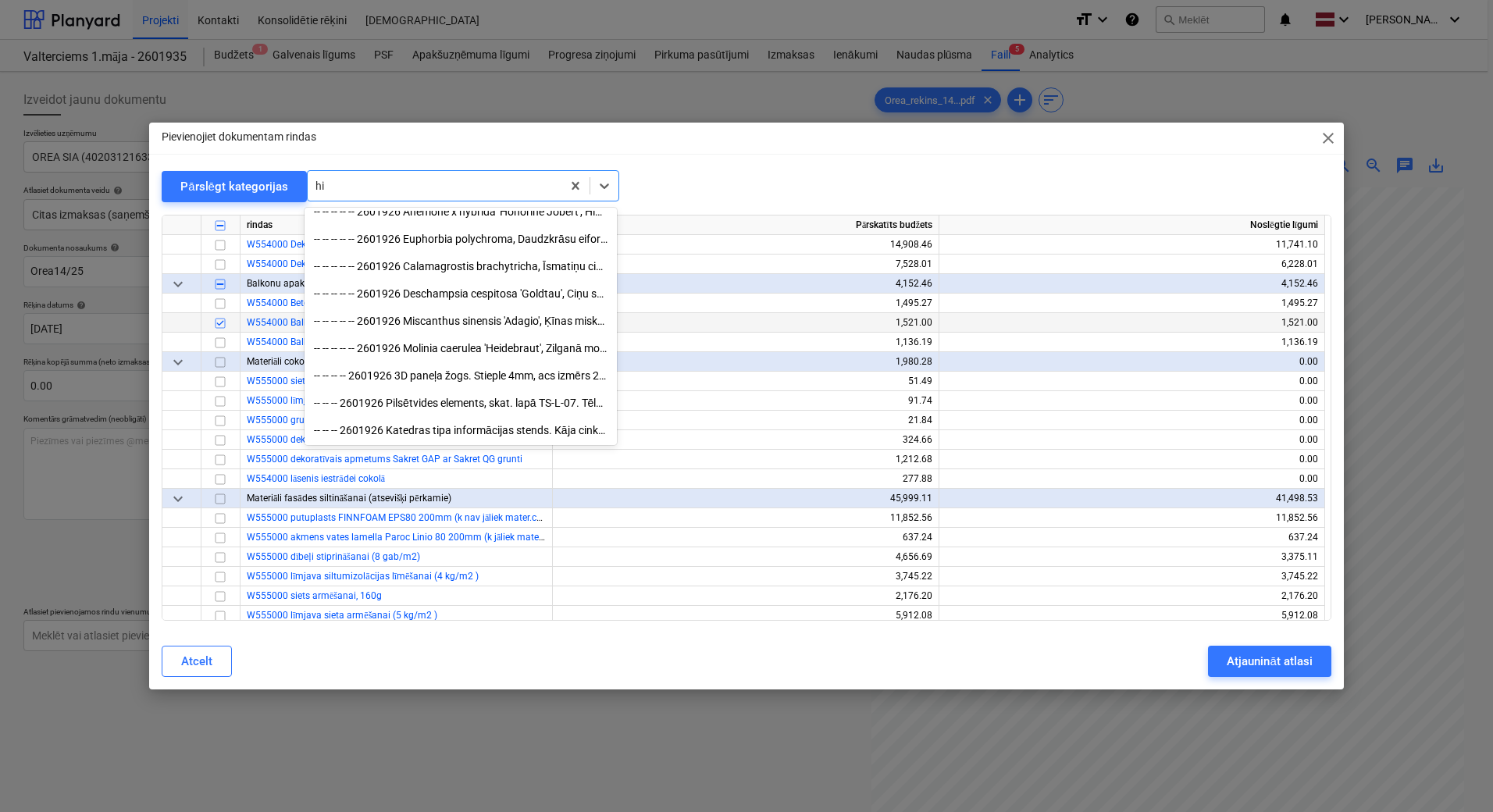 scroll, scrollTop: 886, scrollLeft: 0, axis: vertical 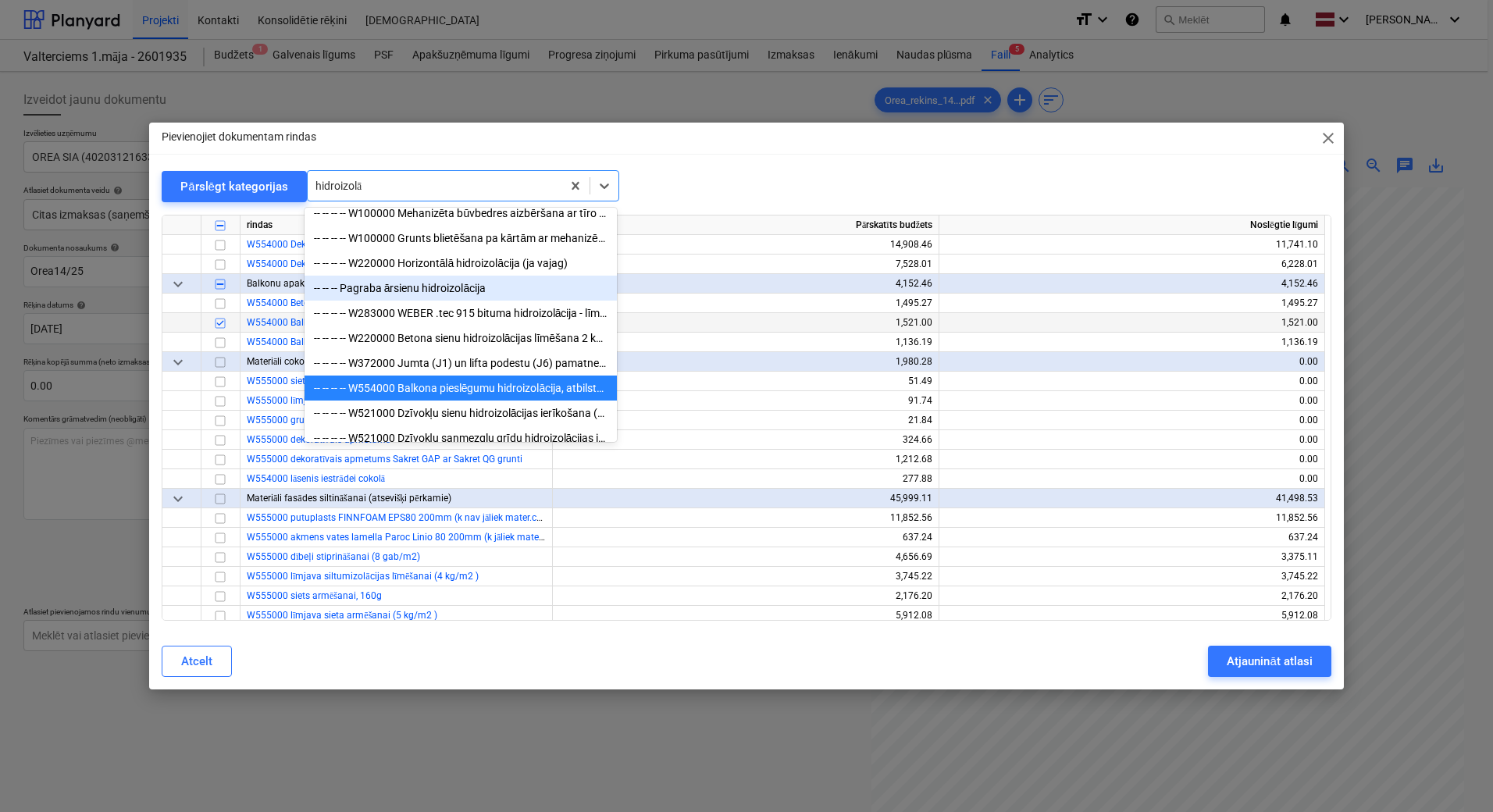 type on "hidroizolāc" 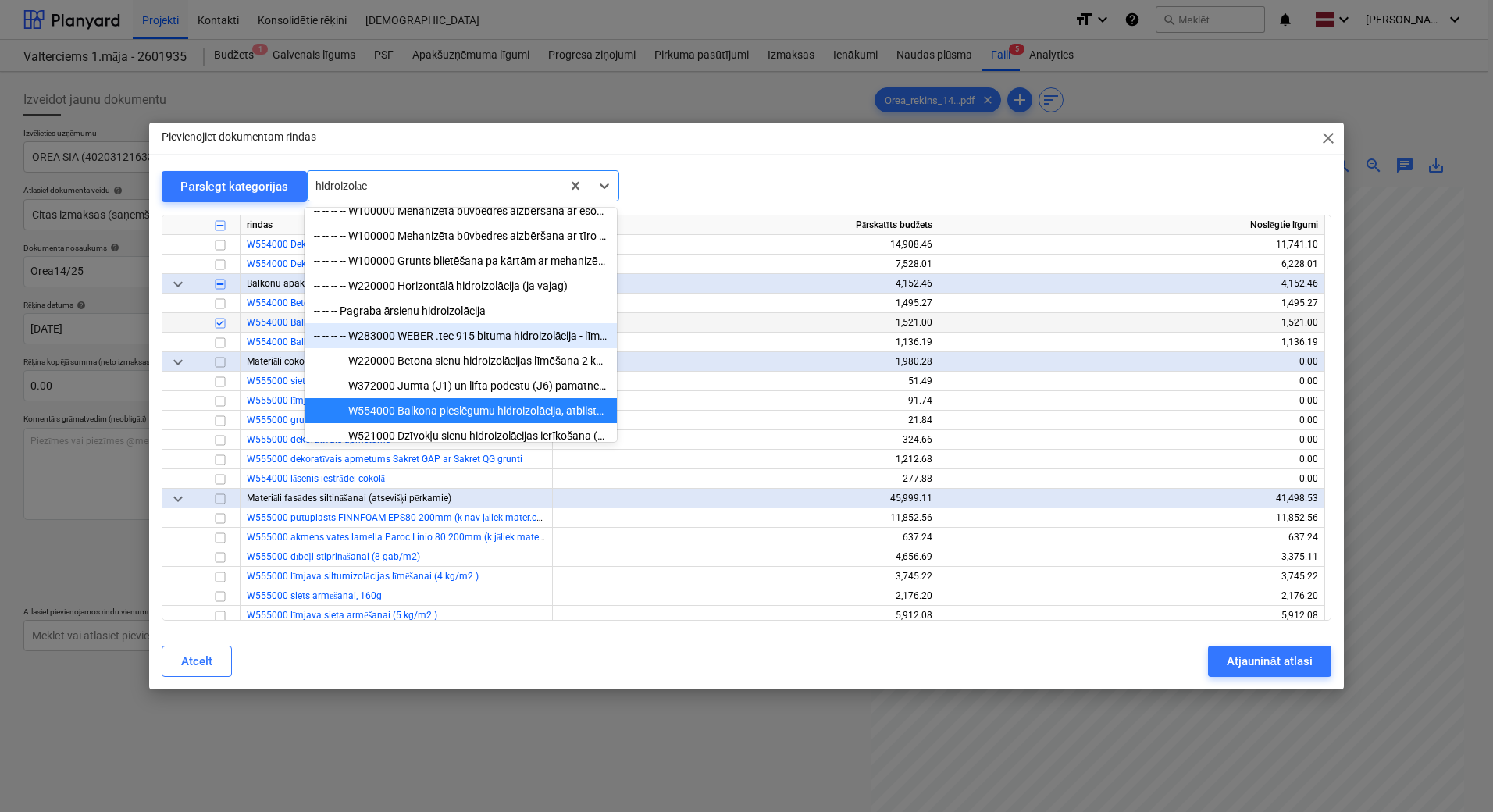 scroll, scrollTop: 0, scrollLeft: 0, axis: both 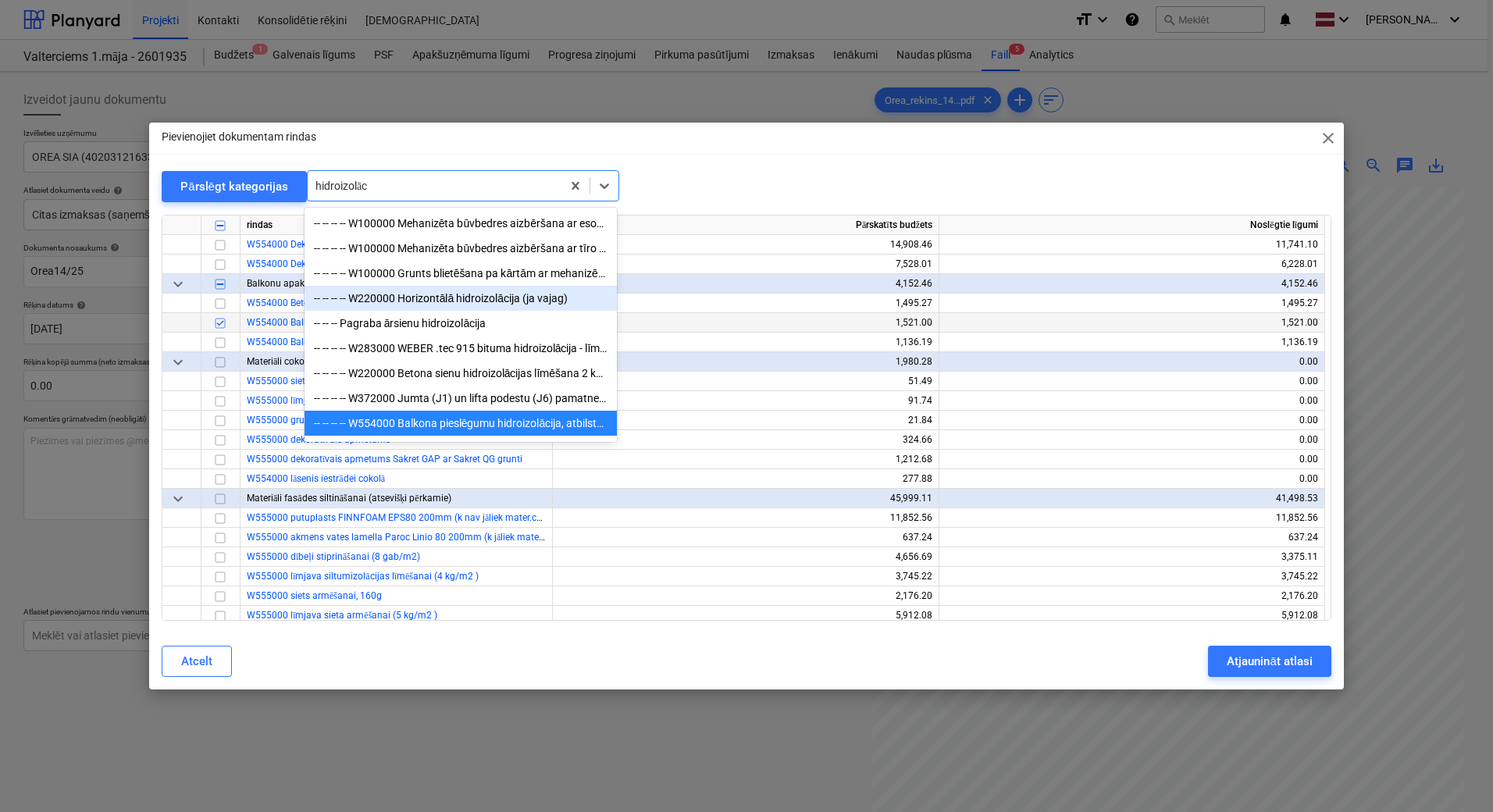 click on "-- -- -- --  W220000 Horizontālā hidroizolācija (ja vajag)" at bounding box center (461, 298) 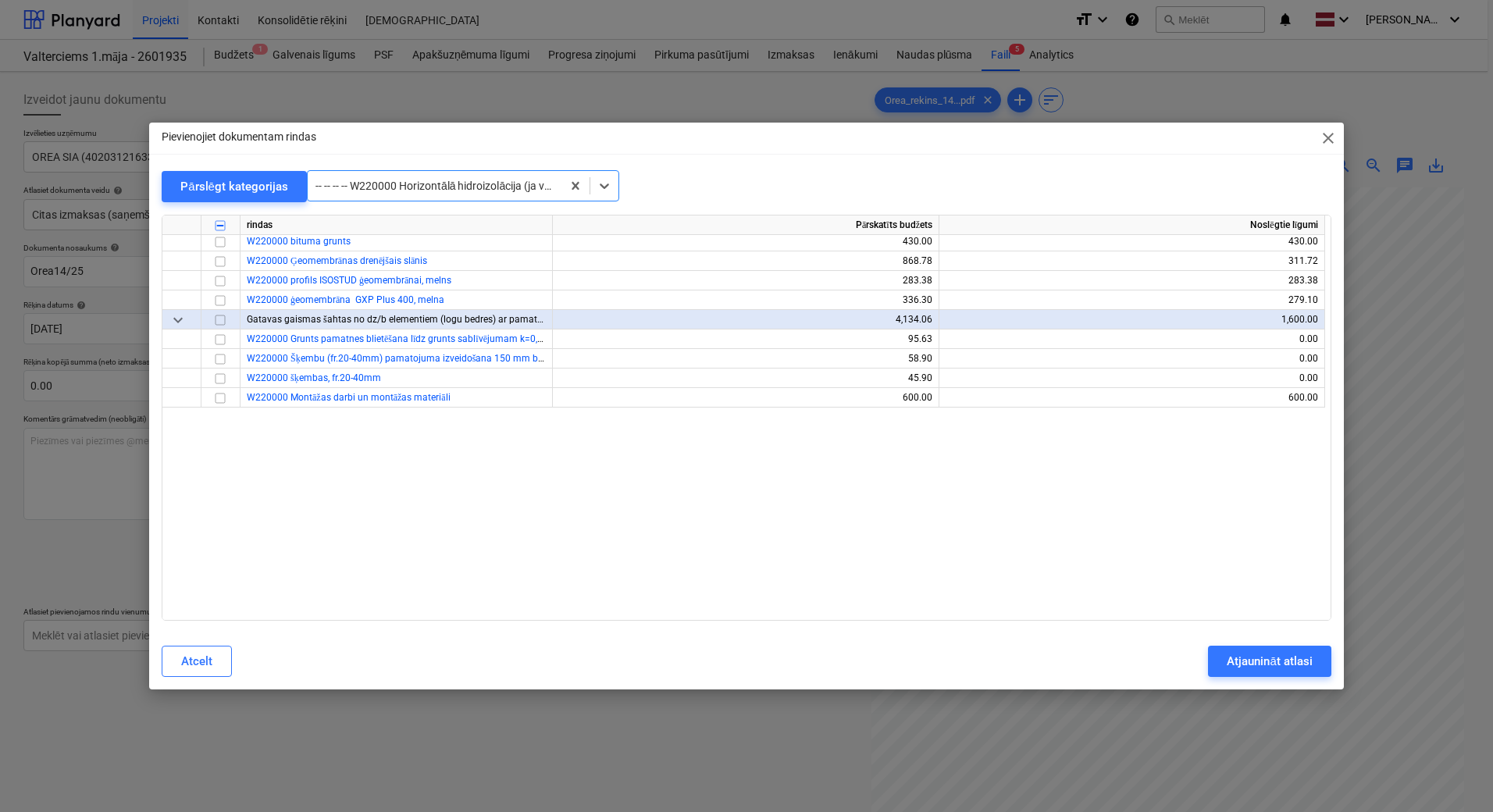 scroll, scrollTop: 1269, scrollLeft: 0, axis: vertical 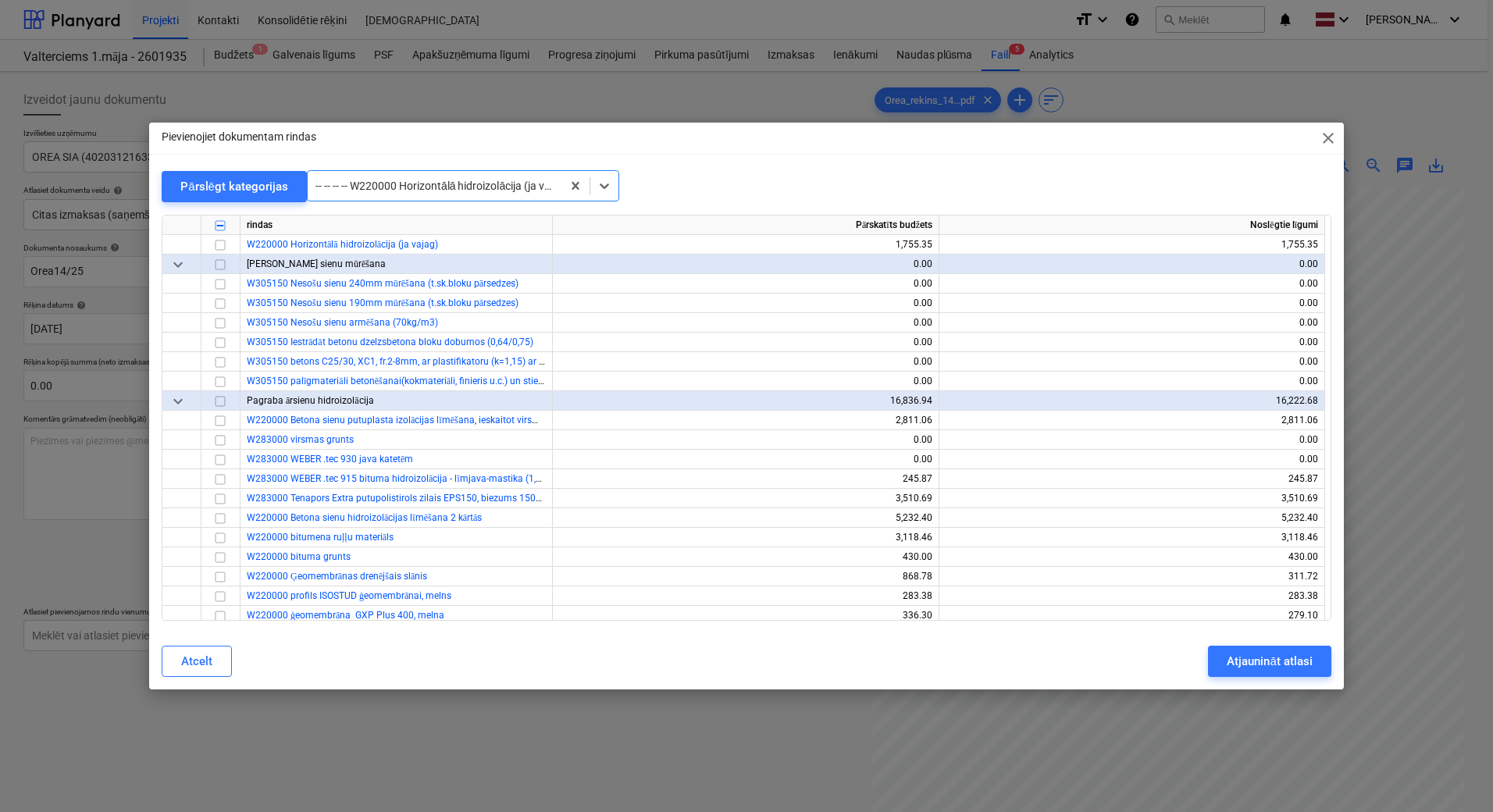 click at bounding box center (434, 186) 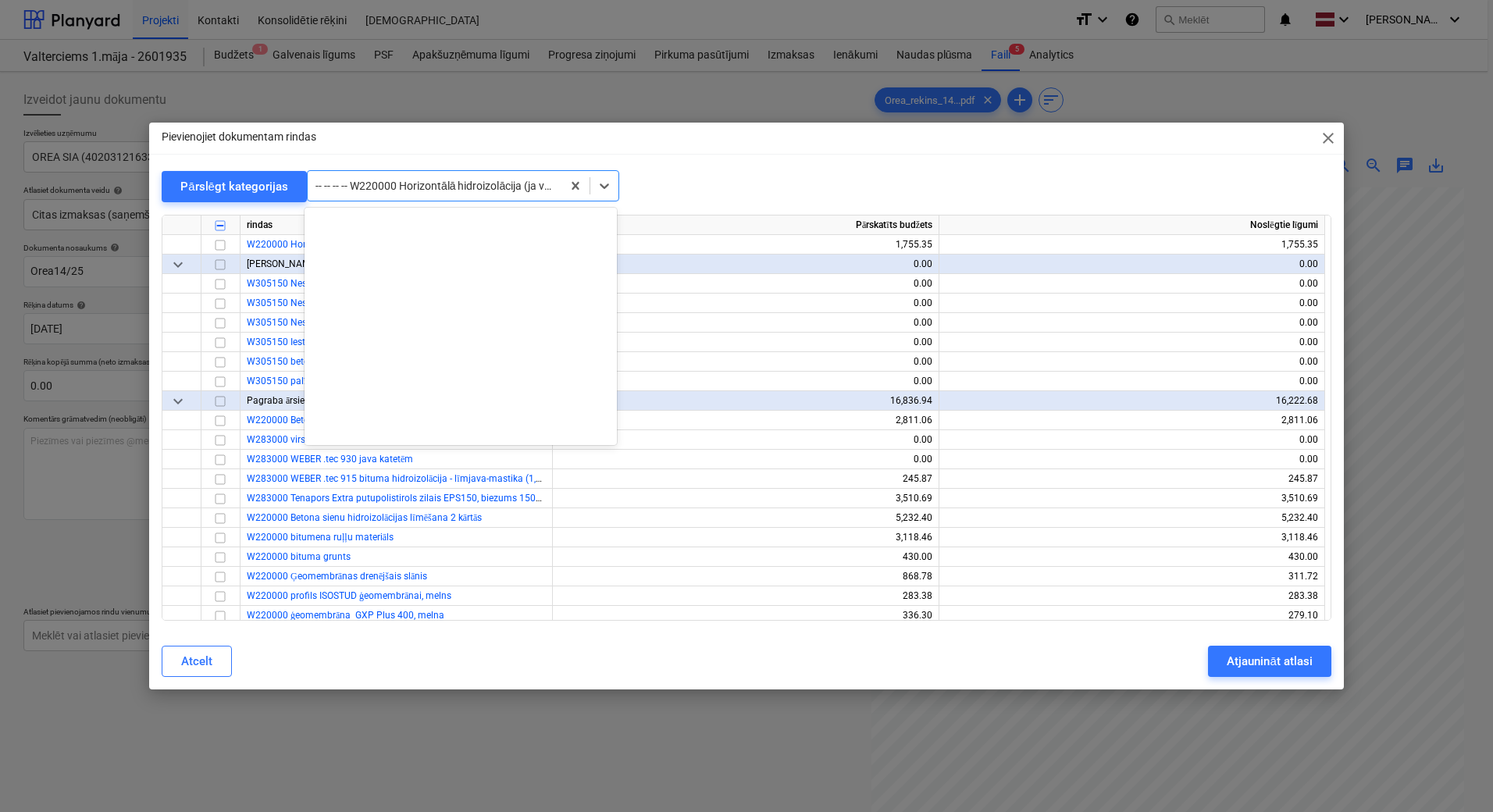 scroll, scrollTop: 1776, scrollLeft: 0, axis: vertical 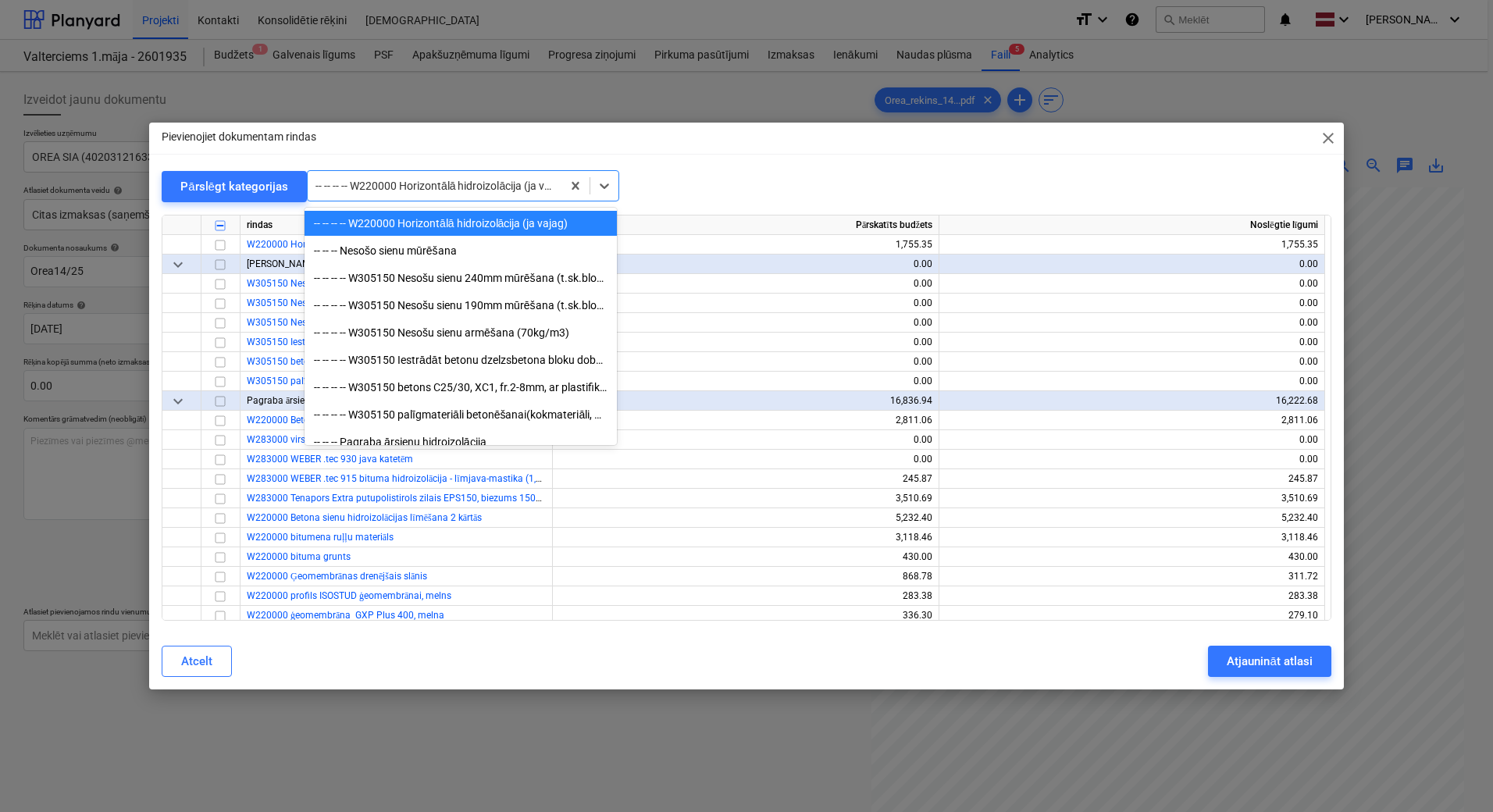 type on "h" 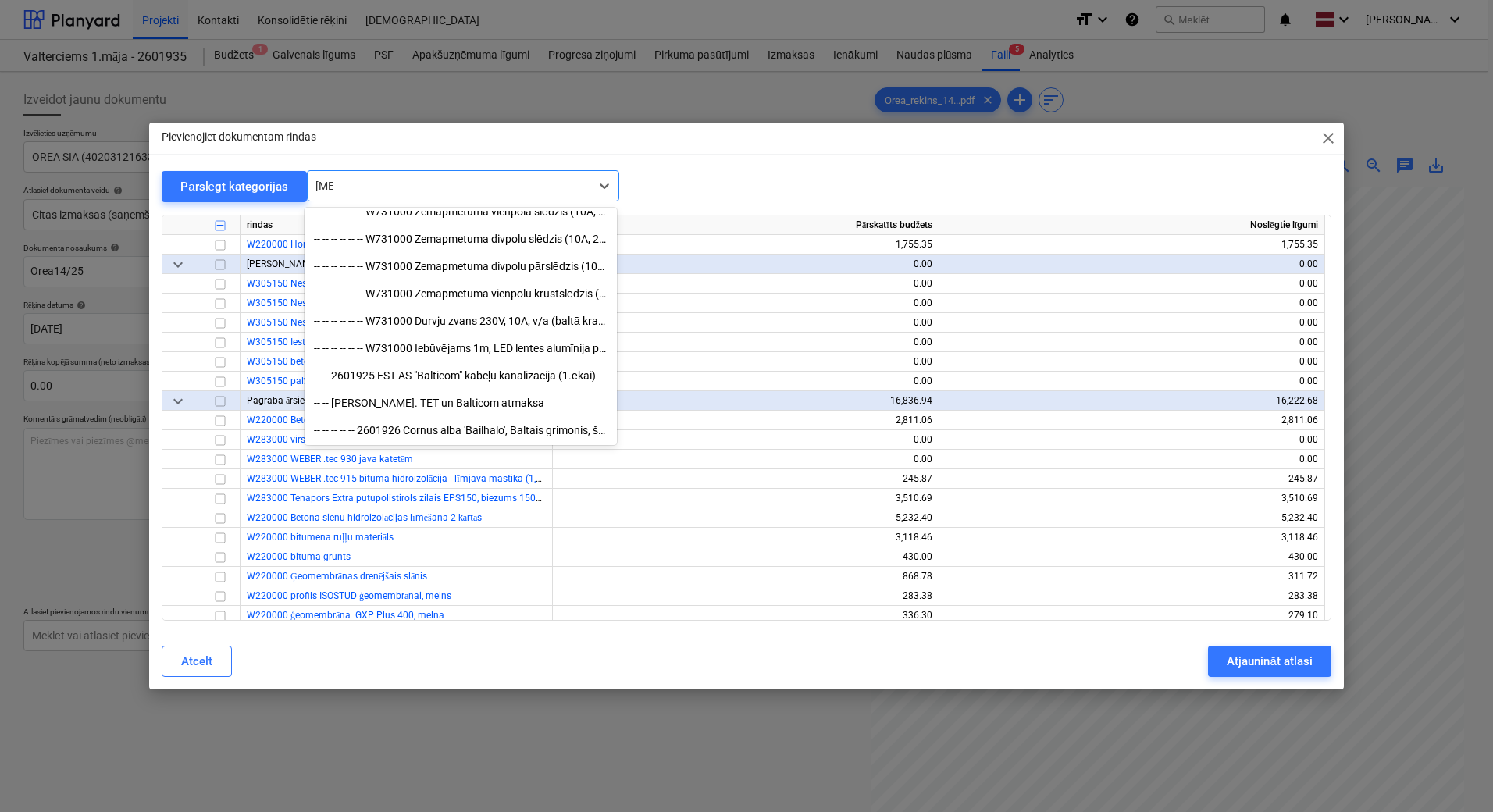 scroll, scrollTop: 1214, scrollLeft: 0, axis: vertical 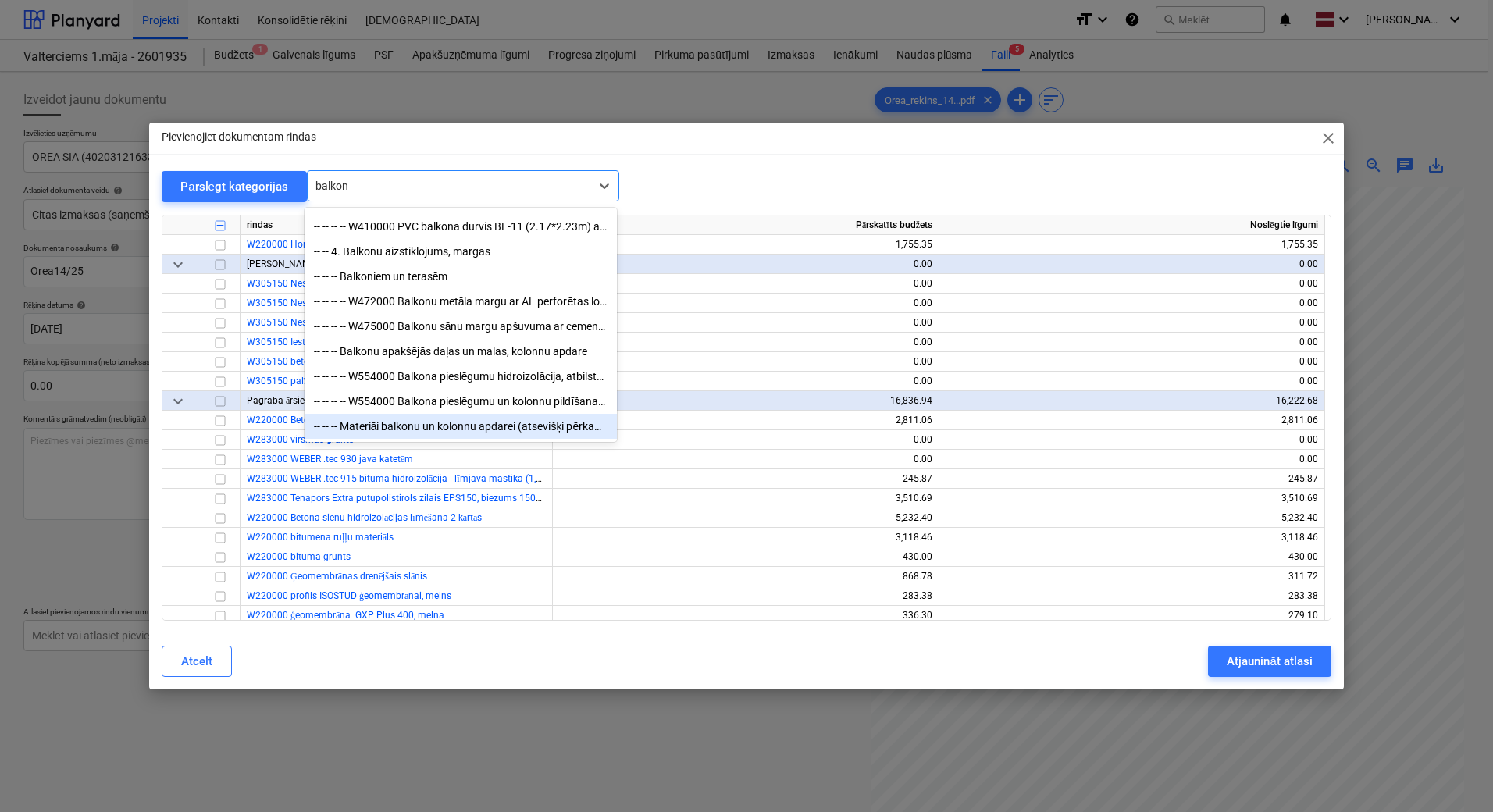 type on "balkon" 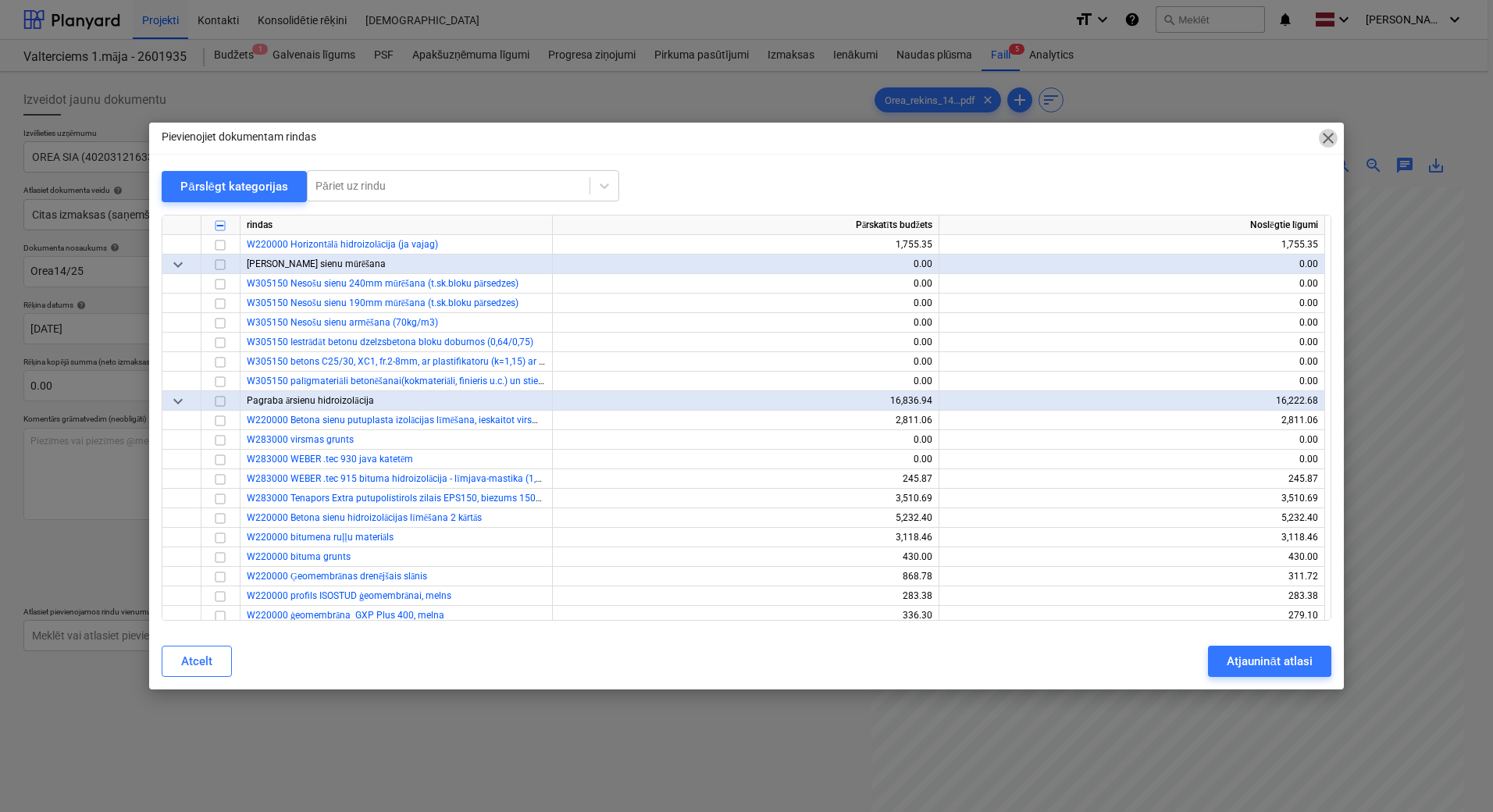 click on "close" at bounding box center [1328, 138] 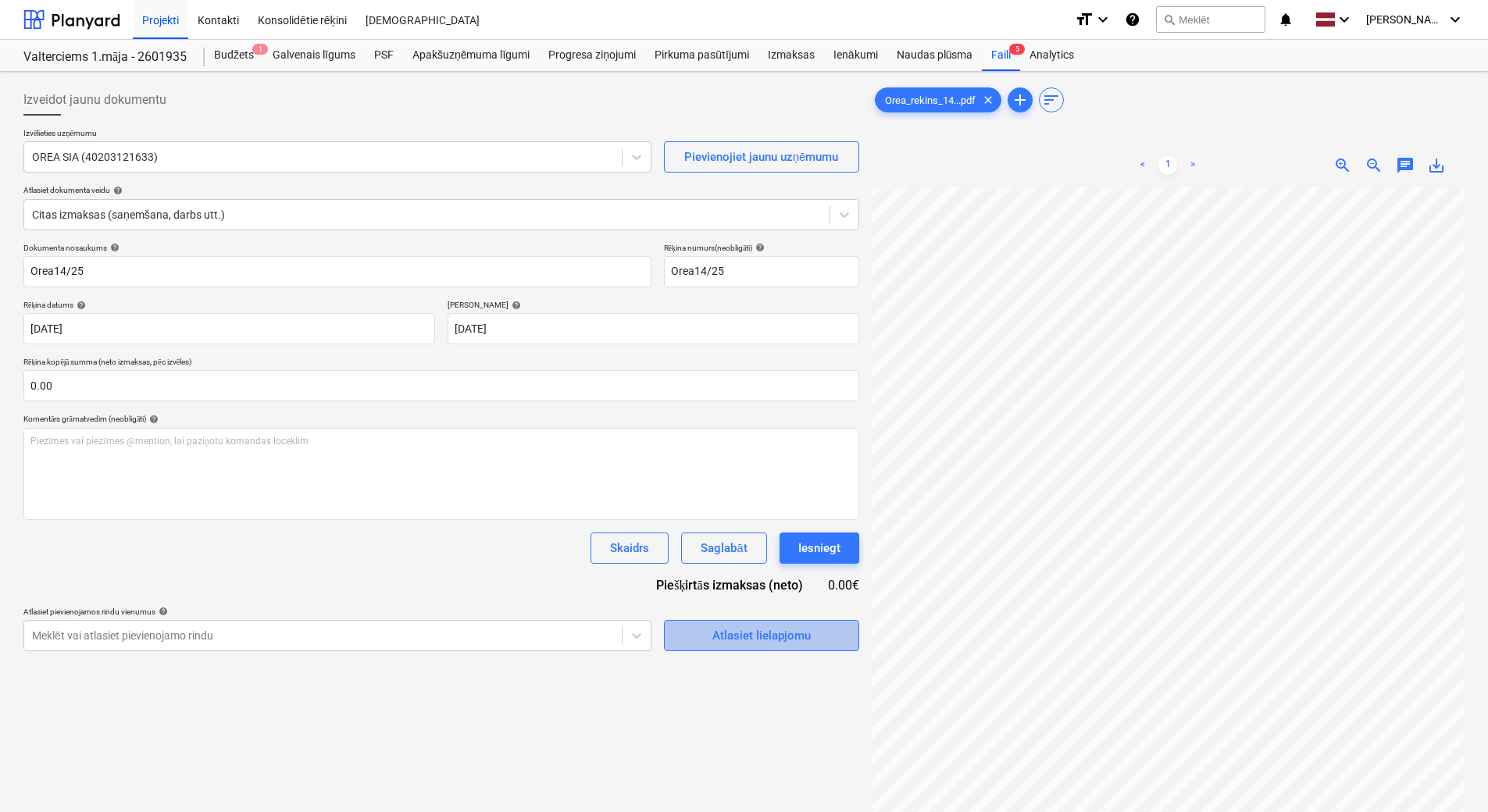 click on "Atlasiet lielapjomu" at bounding box center (762, 636) 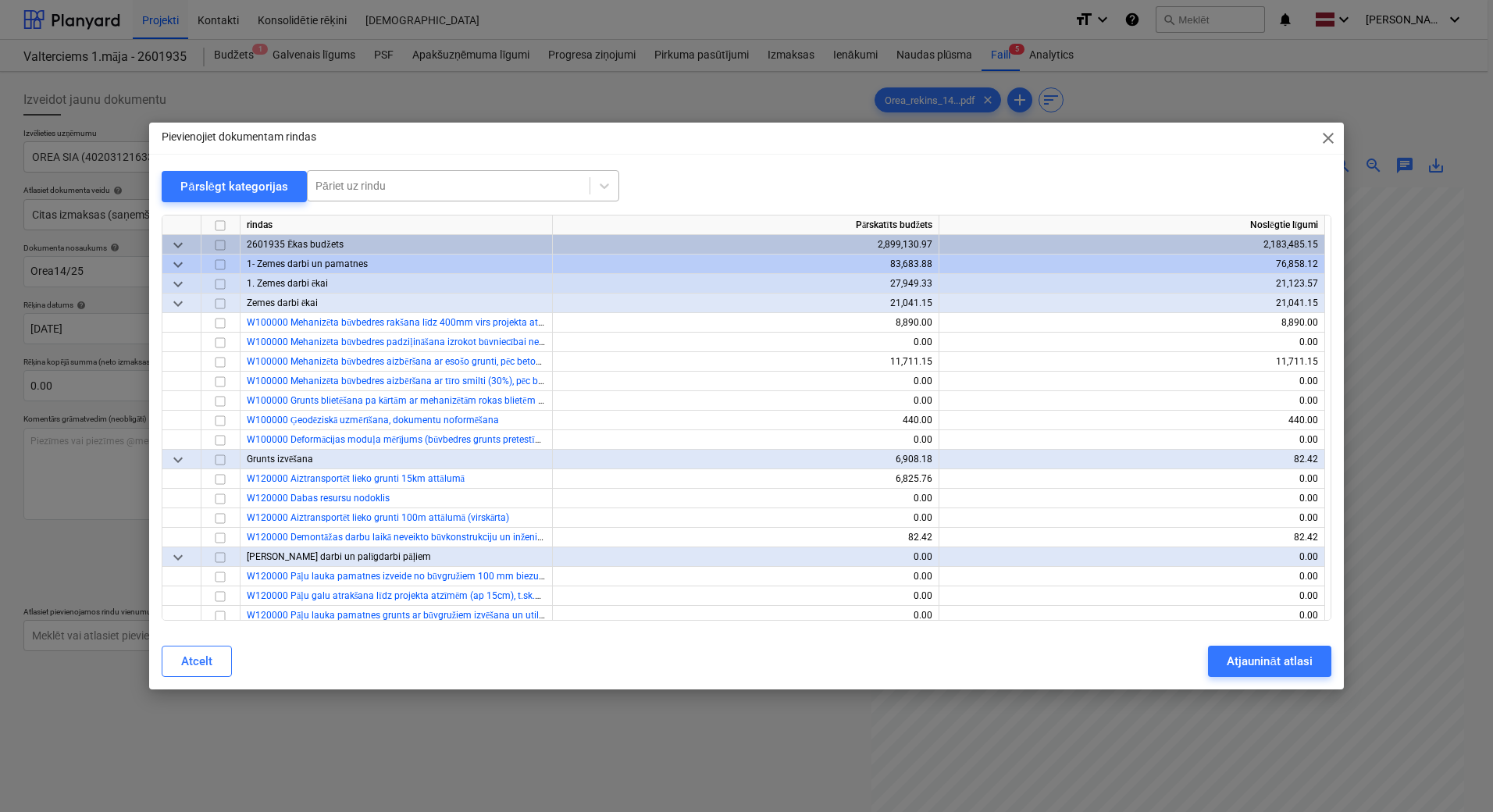 click on "Pāriet uz rindu" at bounding box center (448, 186) 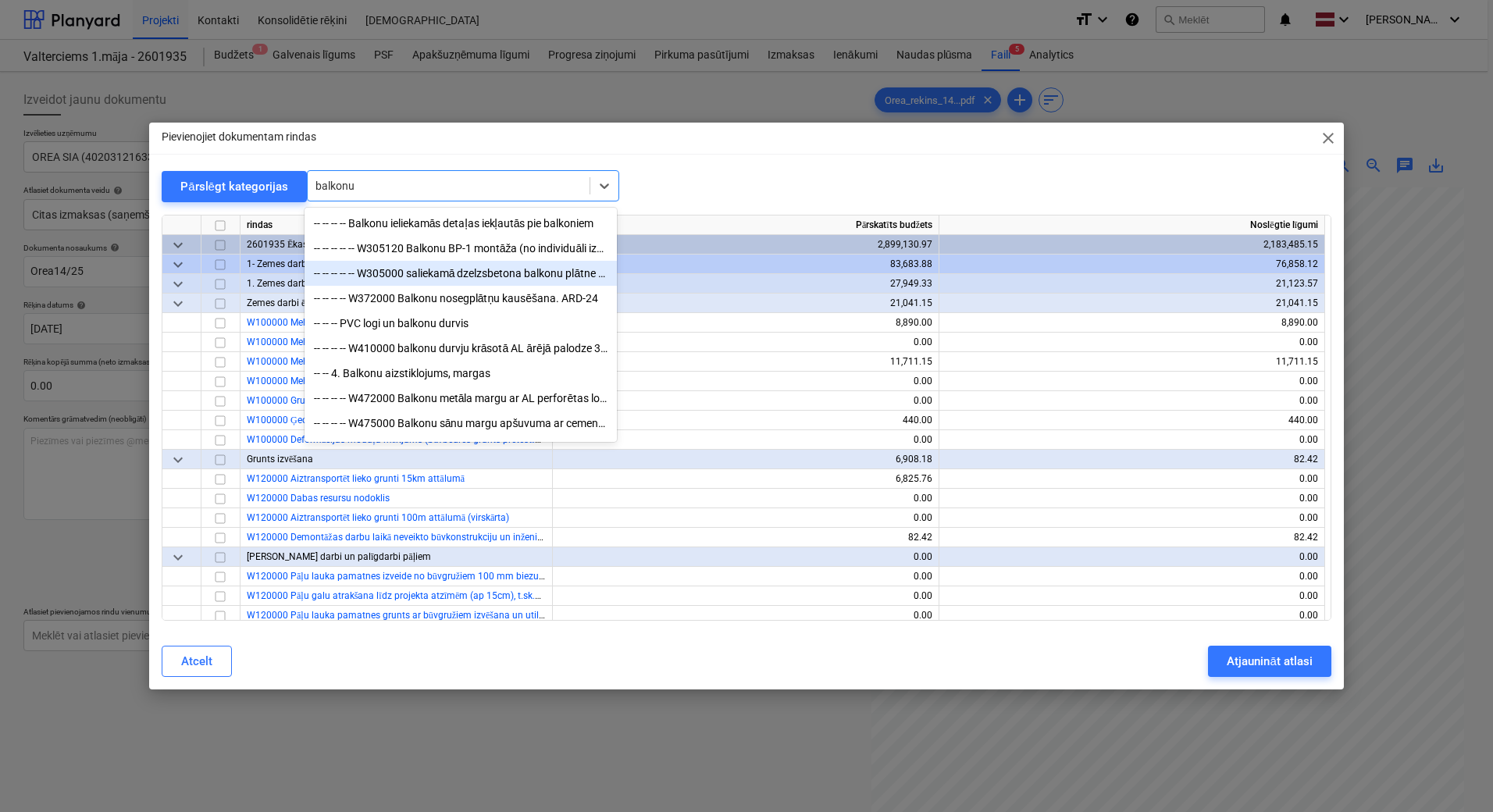 scroll, scrollTop: 55, scrollLeft: 0, axis: vertical 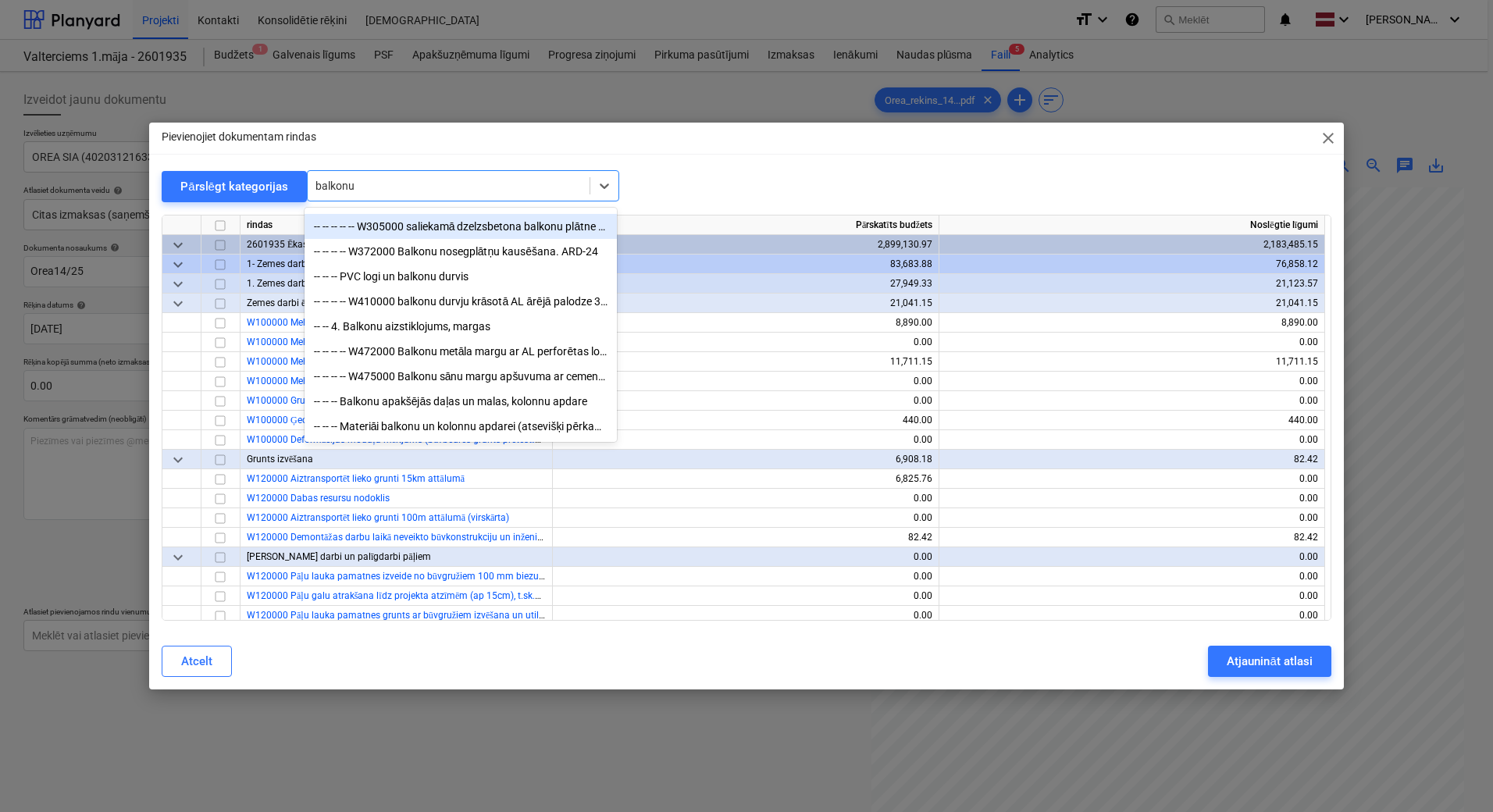 type on "balkon" 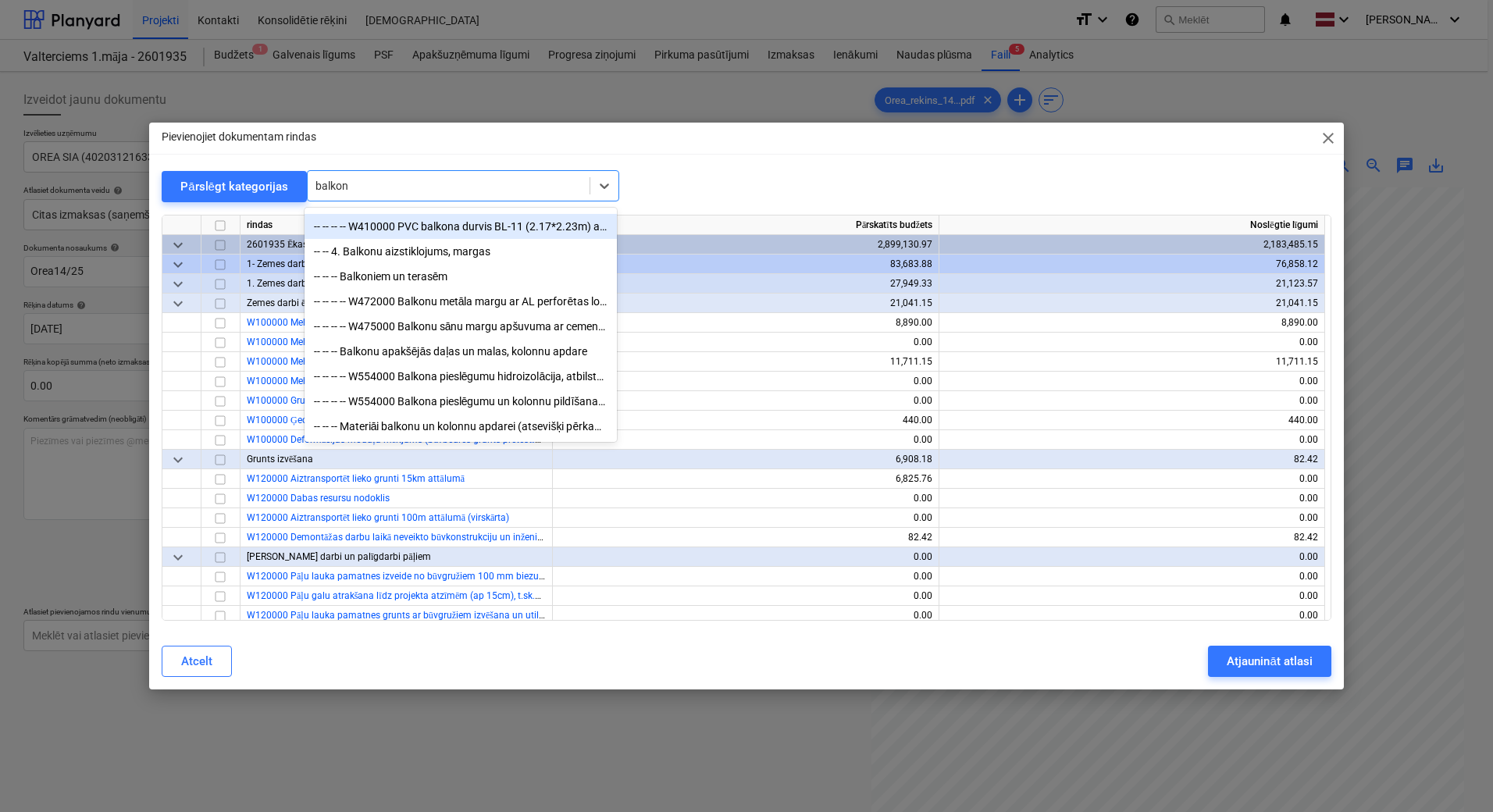 scroll, scrollTop: 236, scrollLeft: 0, axis: vertical 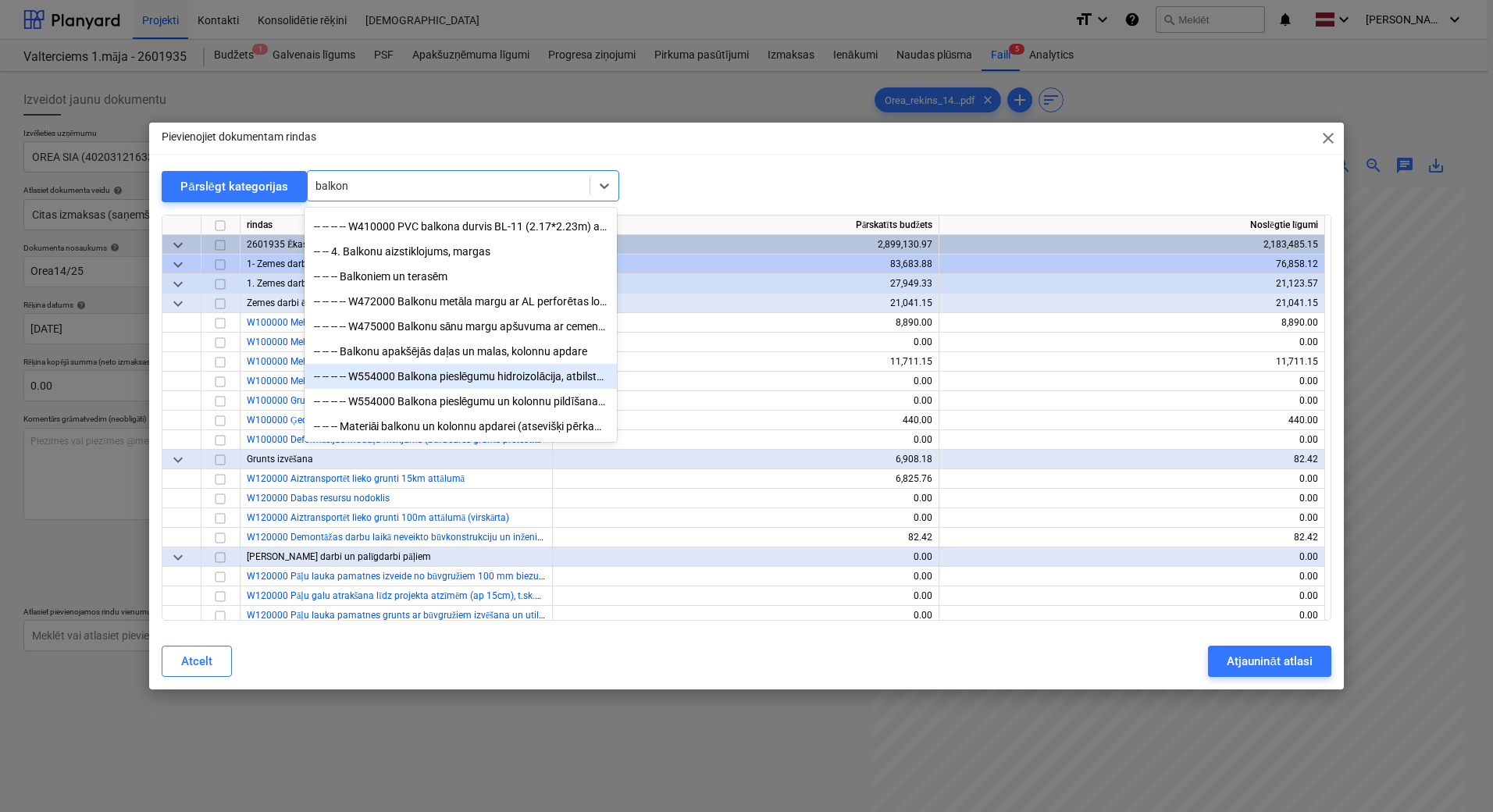 click on "-- -- -- --  W554000 Balkona pieslēgumu hidroizolācija, atbilstoši mezglam" at bounding box center (461, 376) 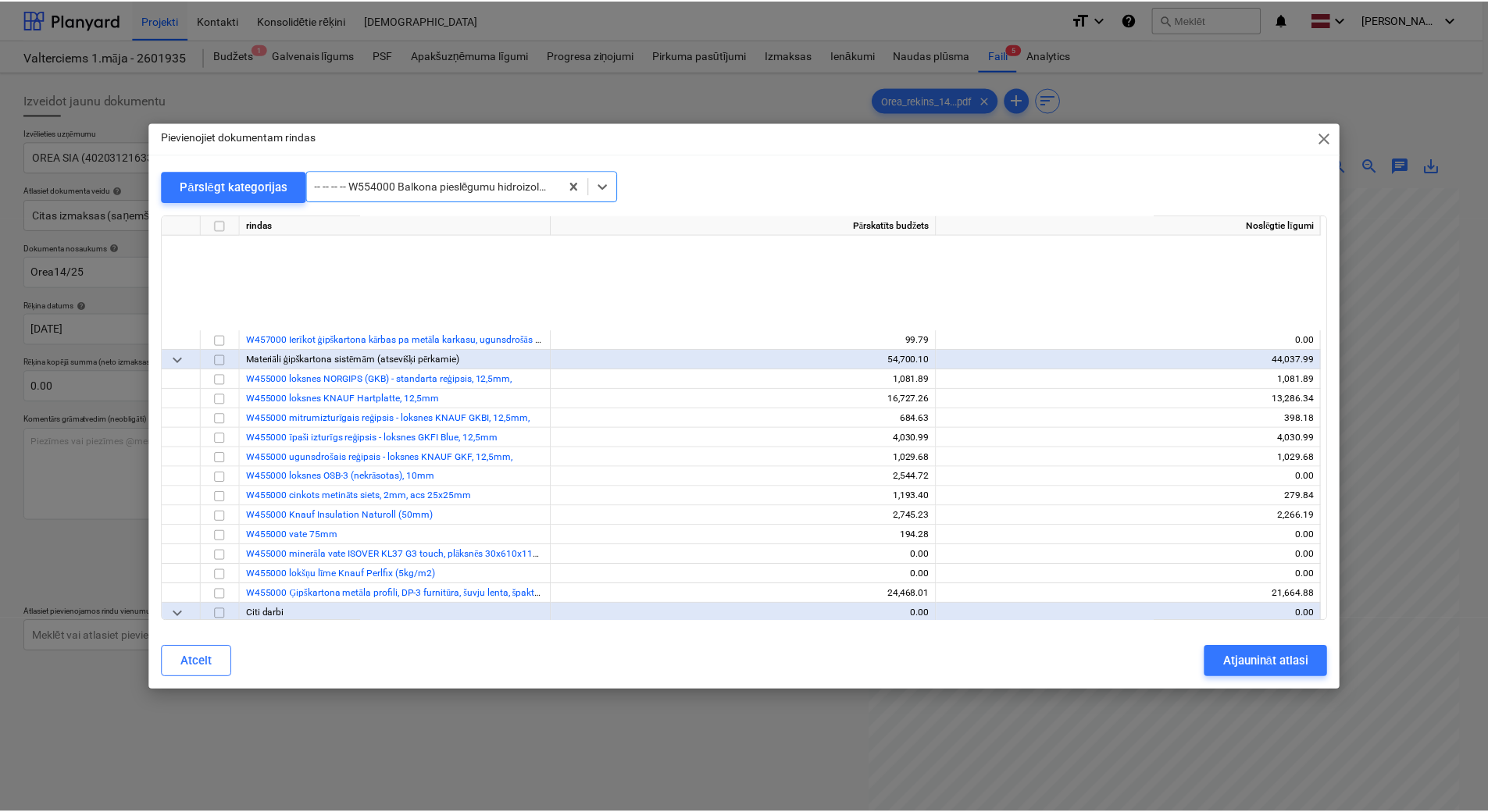 scroll, scrollTop: 7027, scrollLeft: 0, axis: vertical 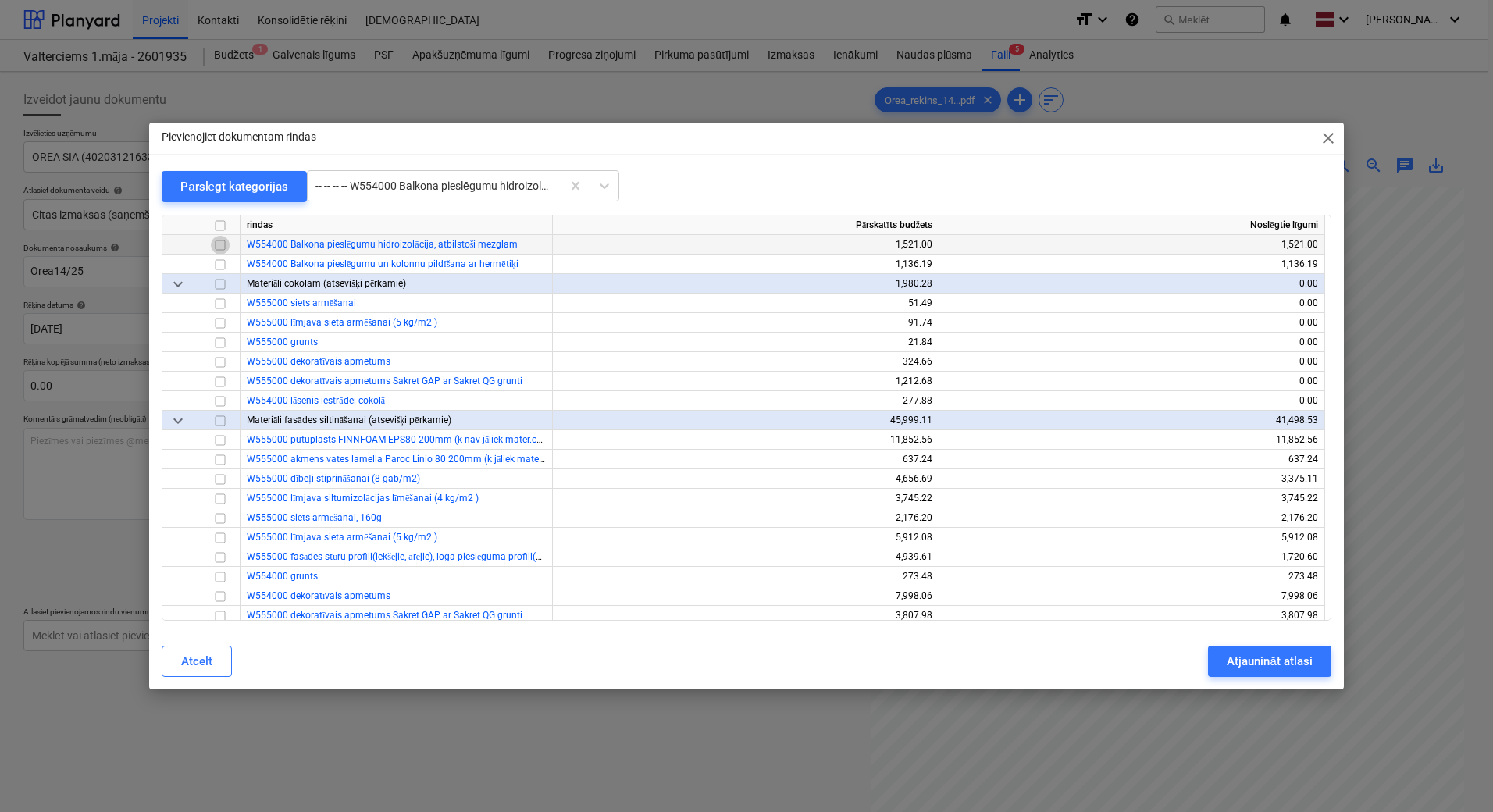 click at bounding box center (220, 245) 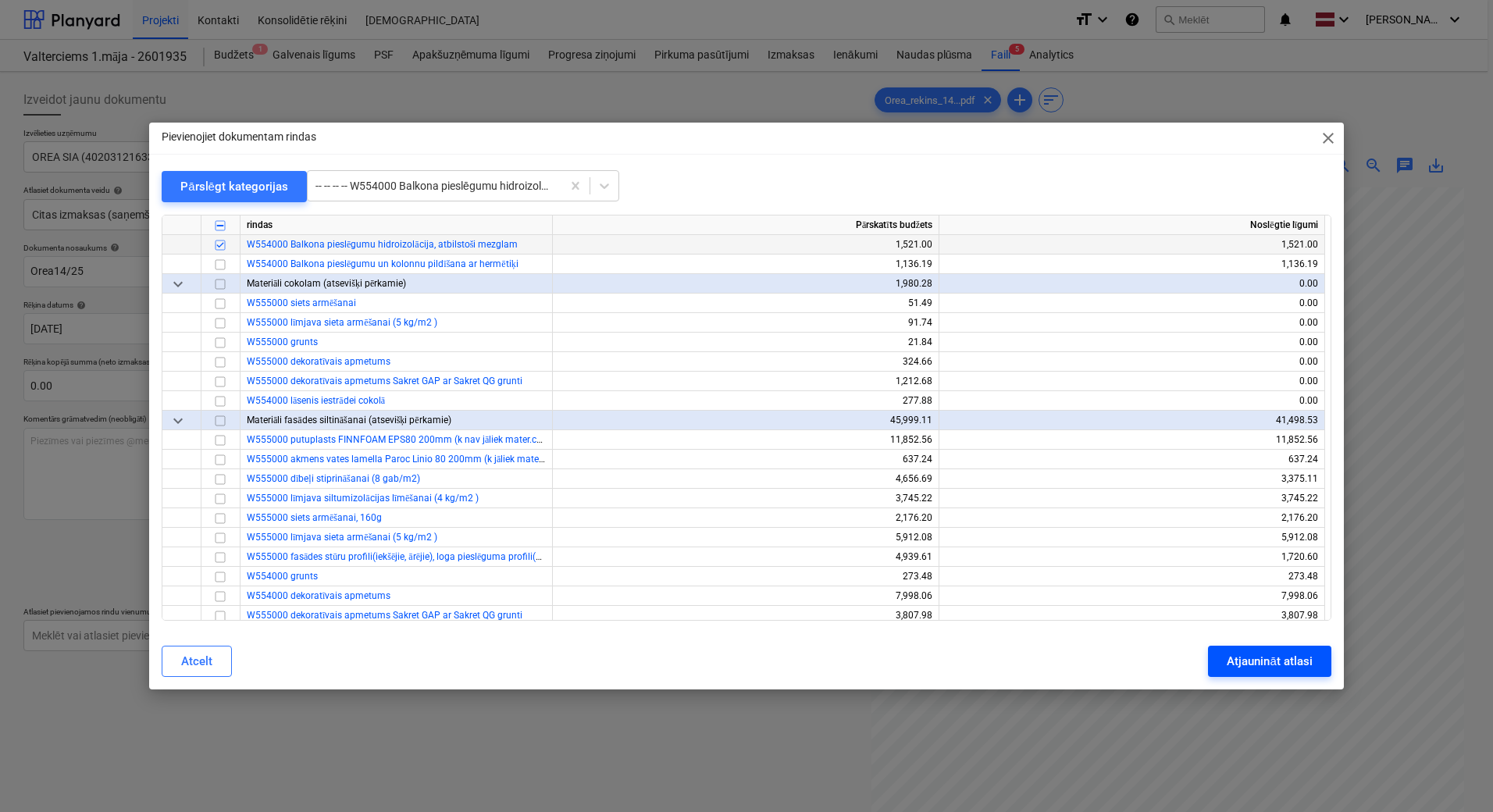 click on "Atjaunināt atlasi" at bounding box center [1269, 661] 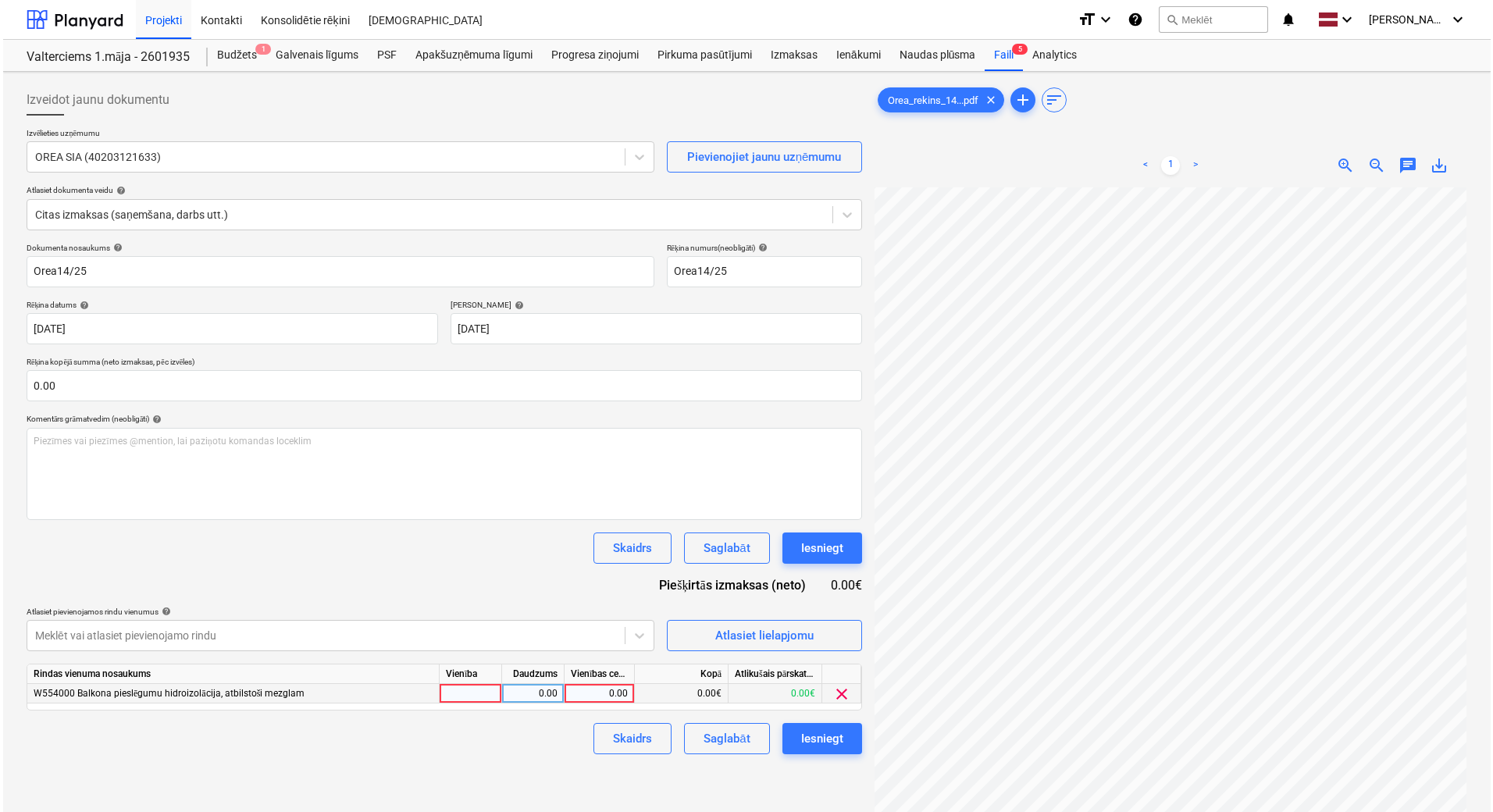 scroll, scrollTop: 295, scrollLeft: 230, axis: both 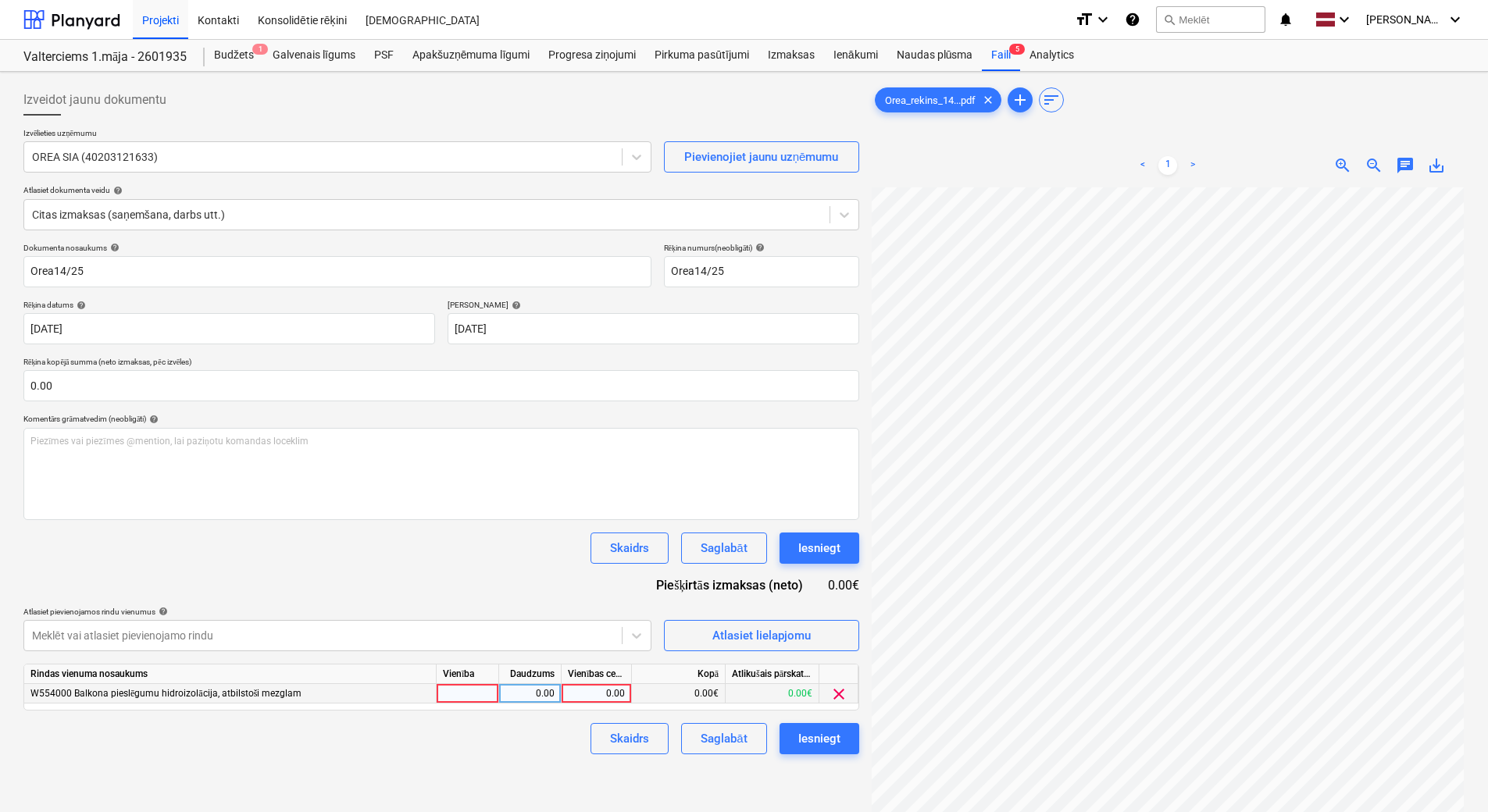 click on "0.00" at bounding box center [596, 693] 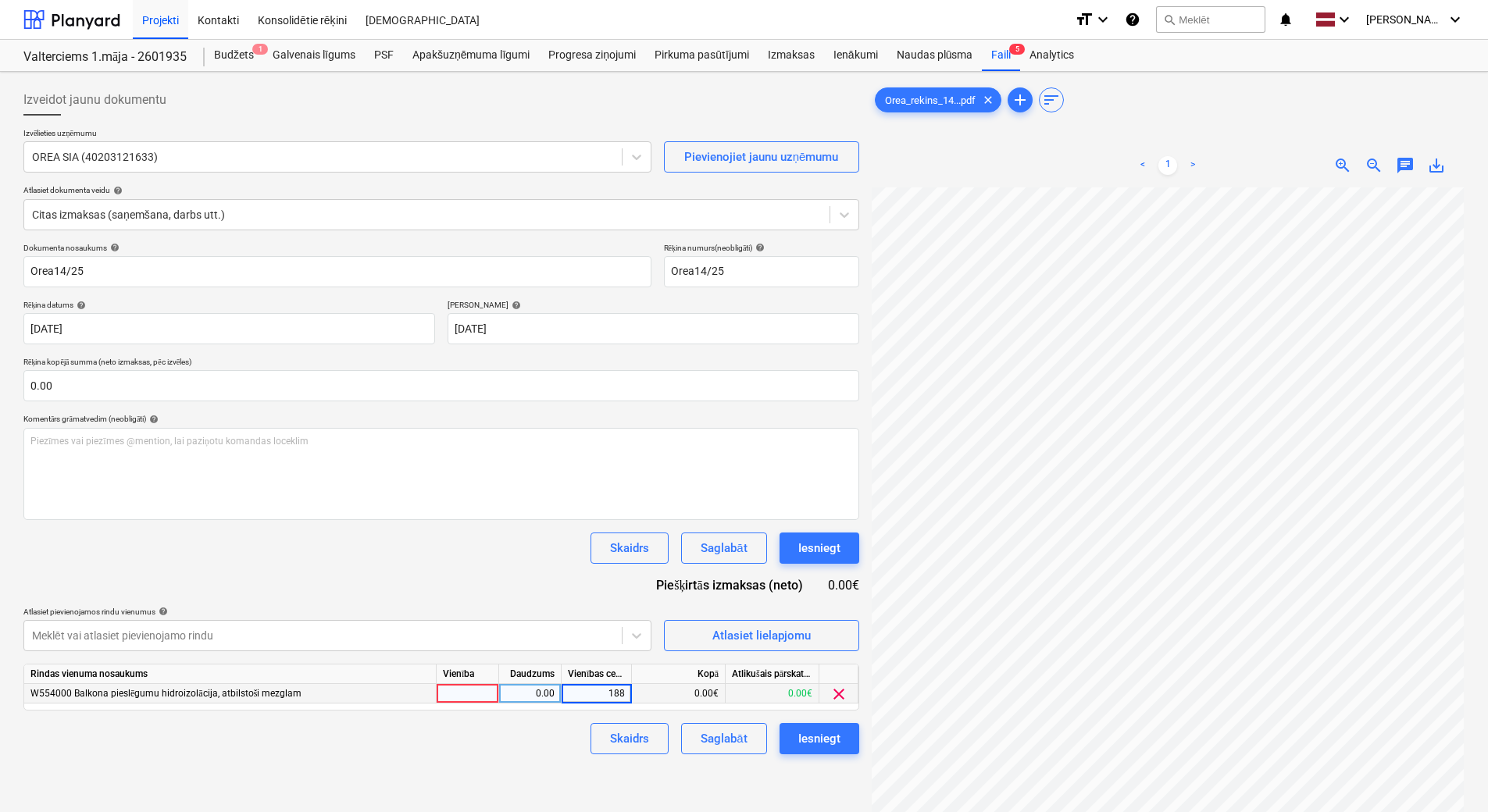 type on "1884" 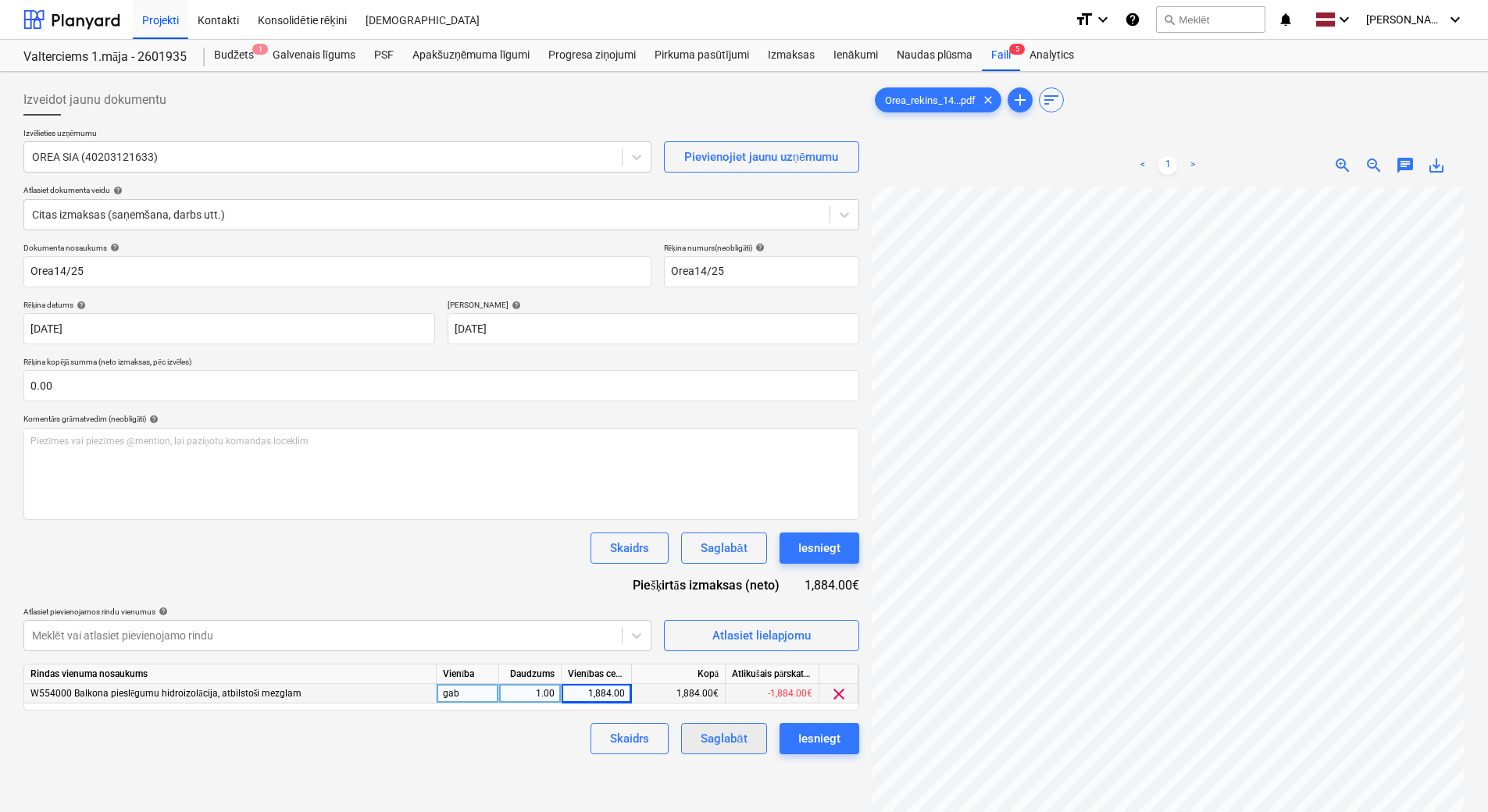 click on "Saglabāt" at bounding box center [723, 739] 